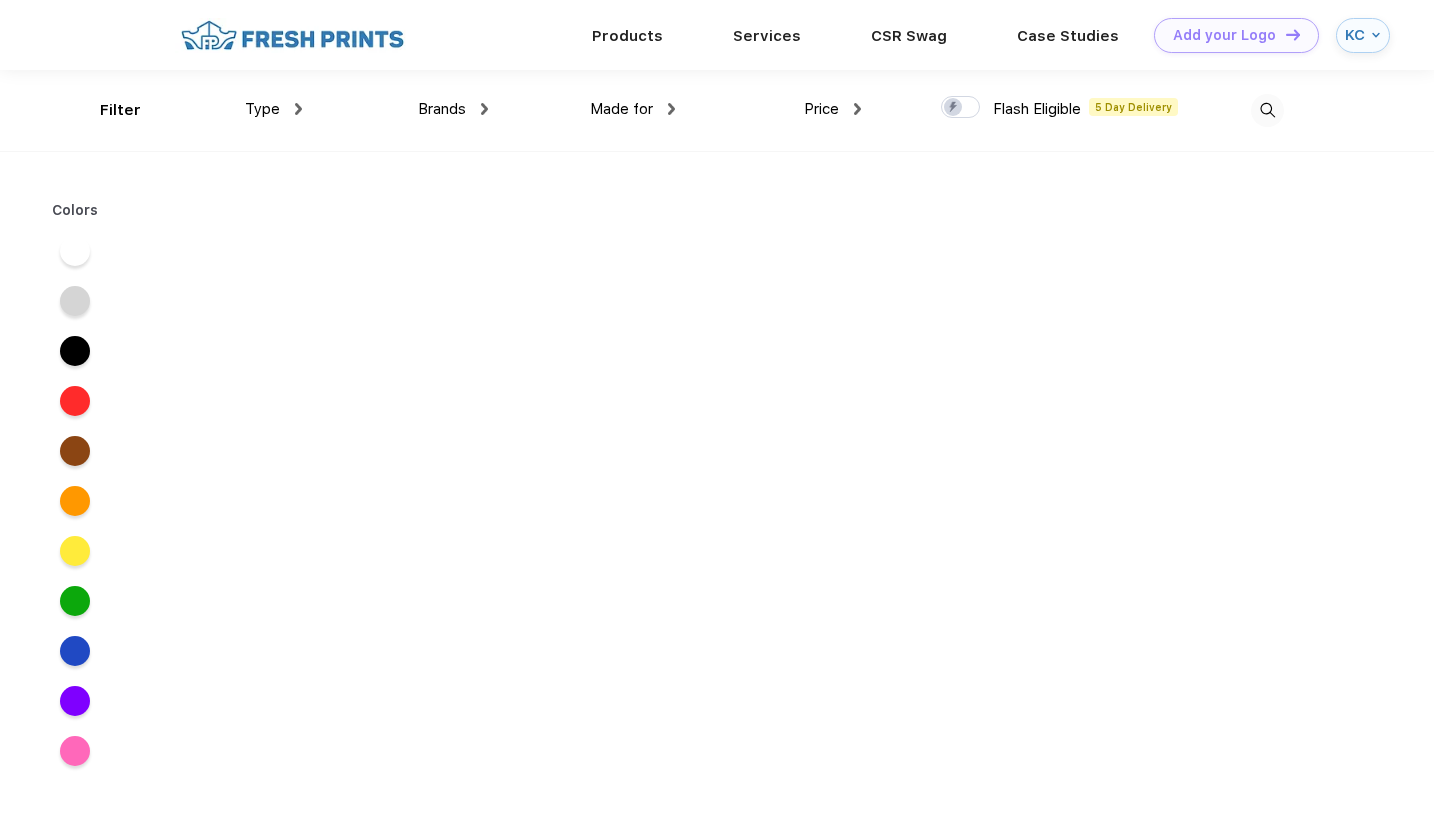 scroll, scrollTop: 0, scrollLeft: 0, axis: both 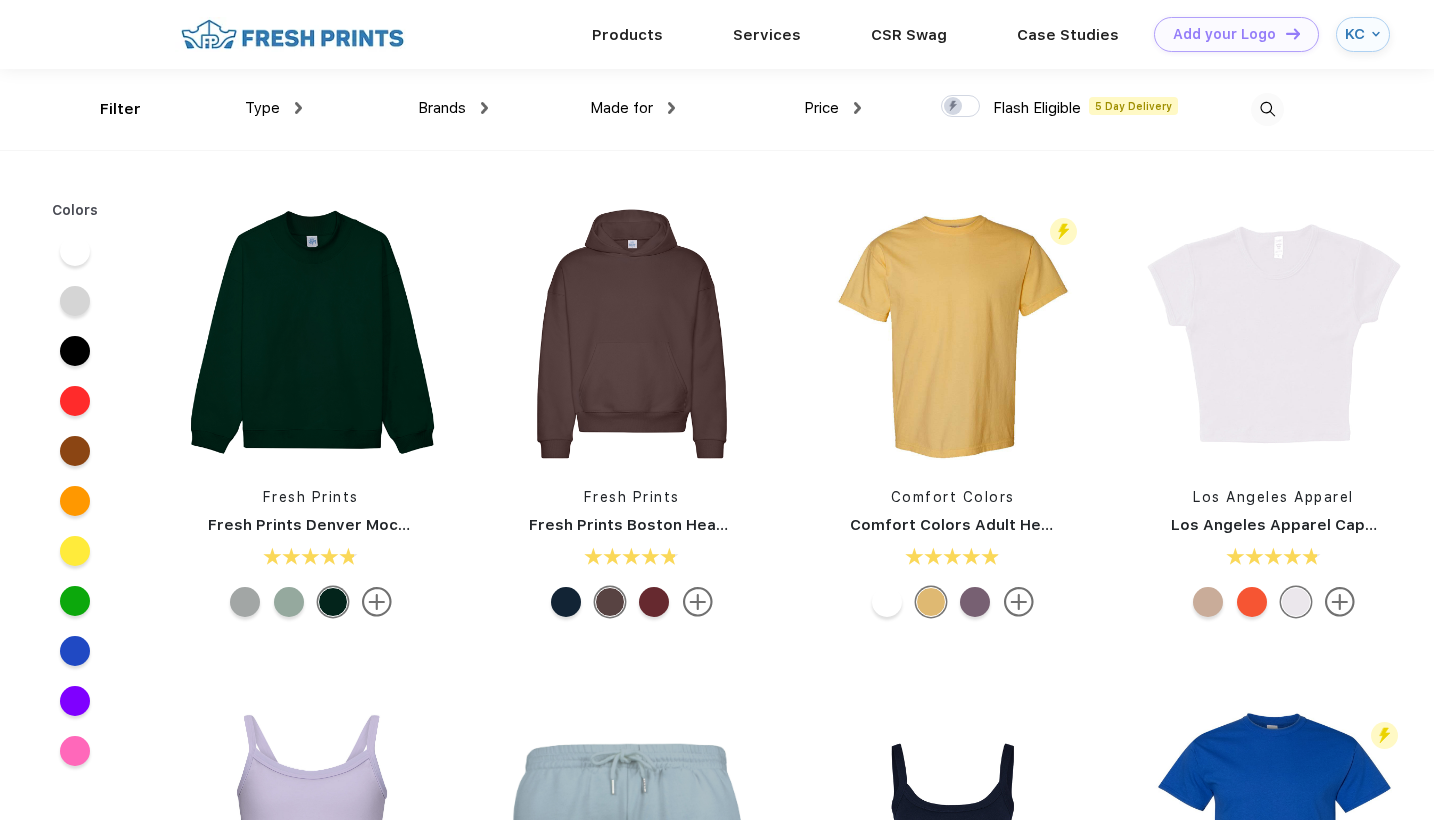 click on "Type  Shirts   Sweaters   Bottoms   Accessories   Hats   Tanks   Jackets   Jerseys   Polos" at bounding box center [208, 109] 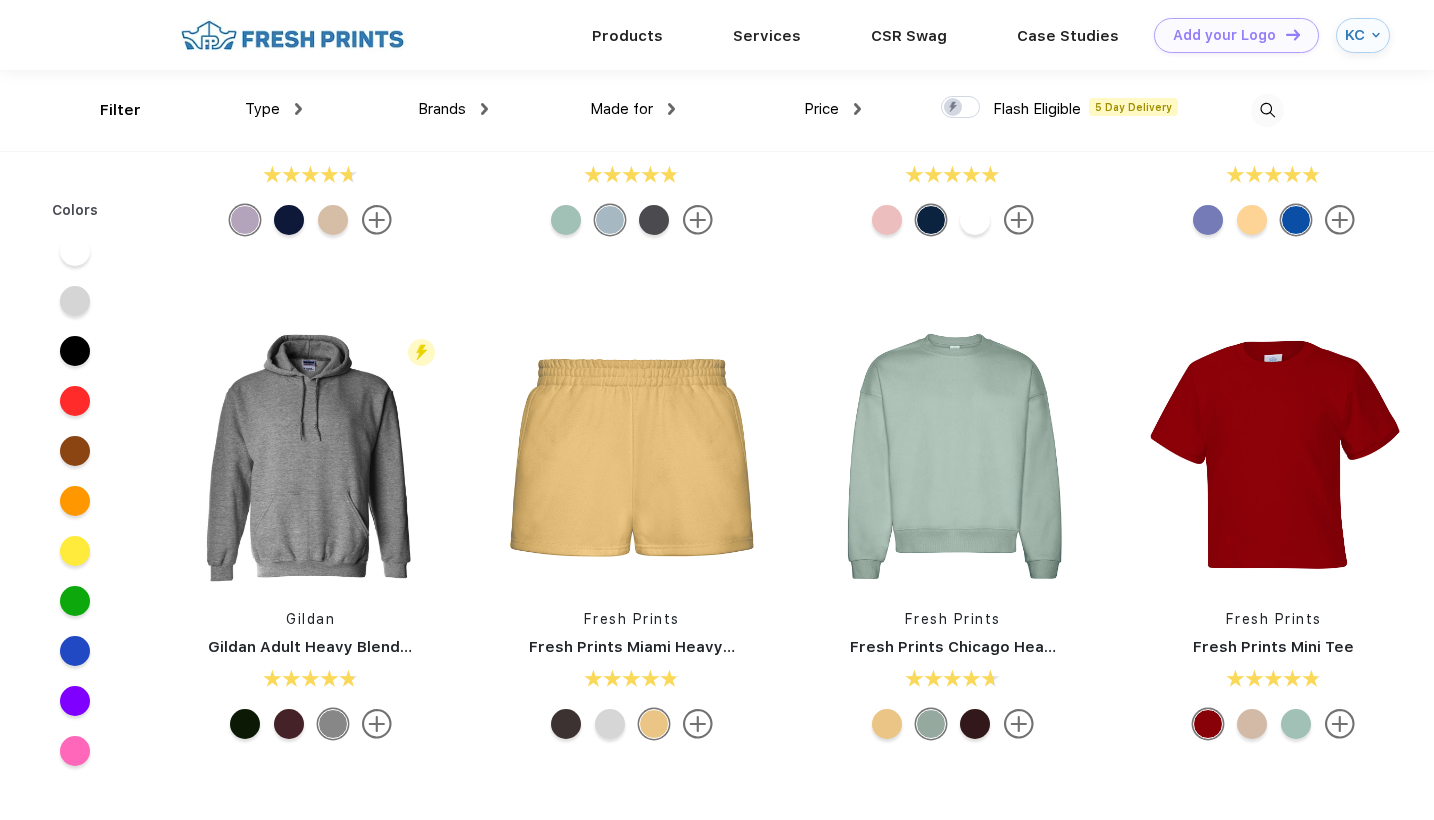 scroll, scrollTop: 0, scrollLeft: 0, axis: both 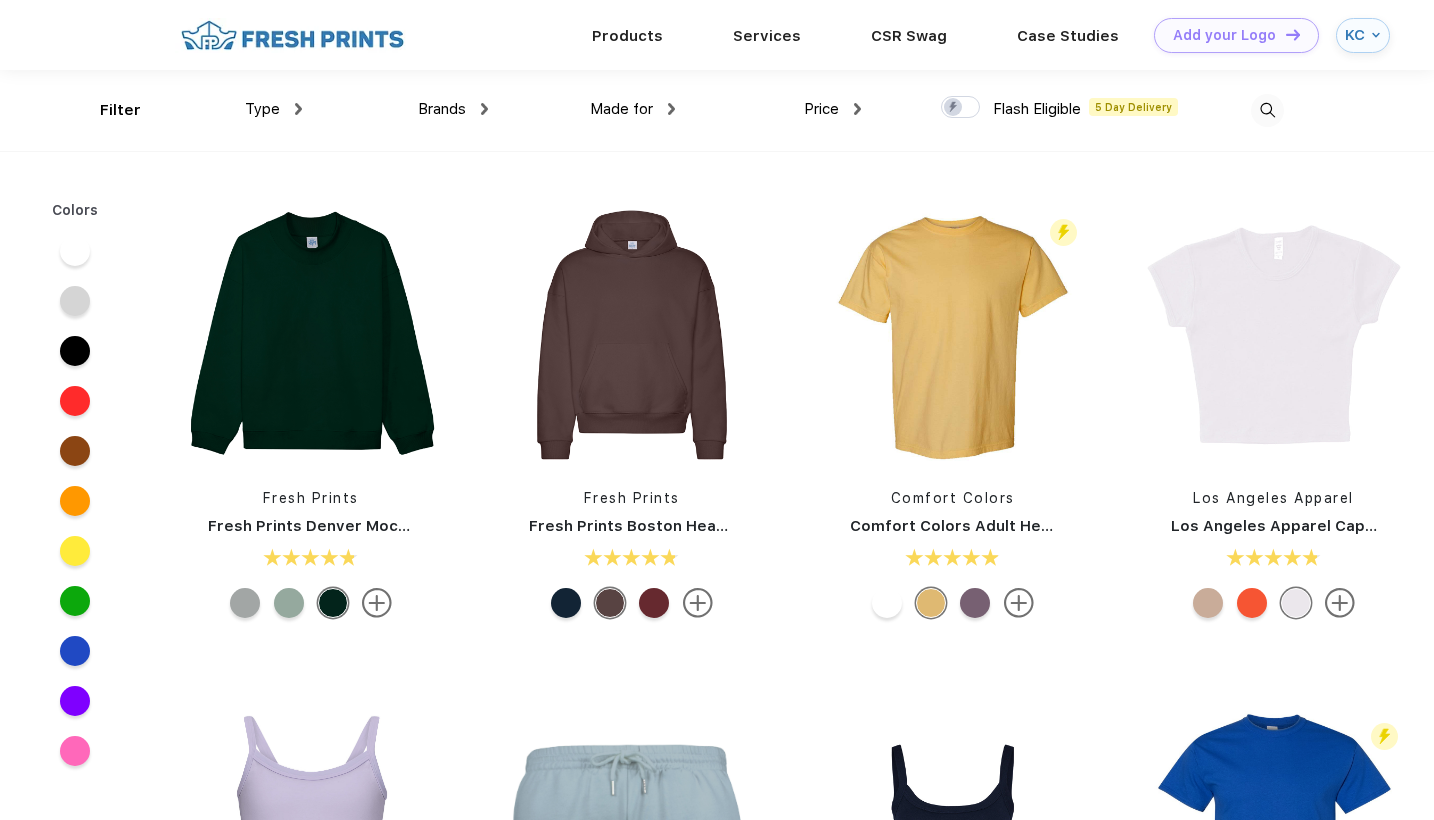 click on "KC" at bounding box center [1363, 35] 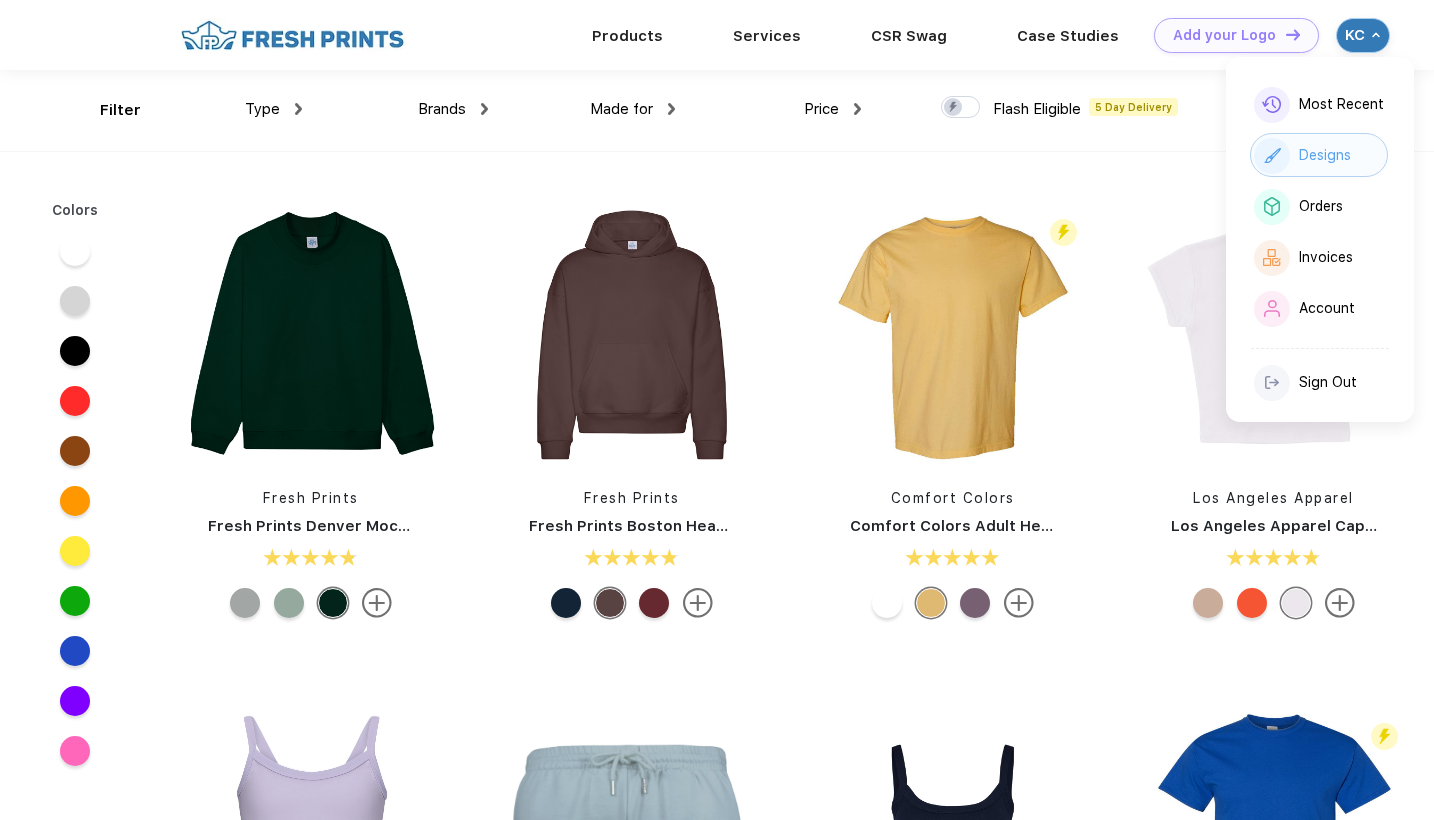 click on "Designs" at bounding box center (1325, 155) 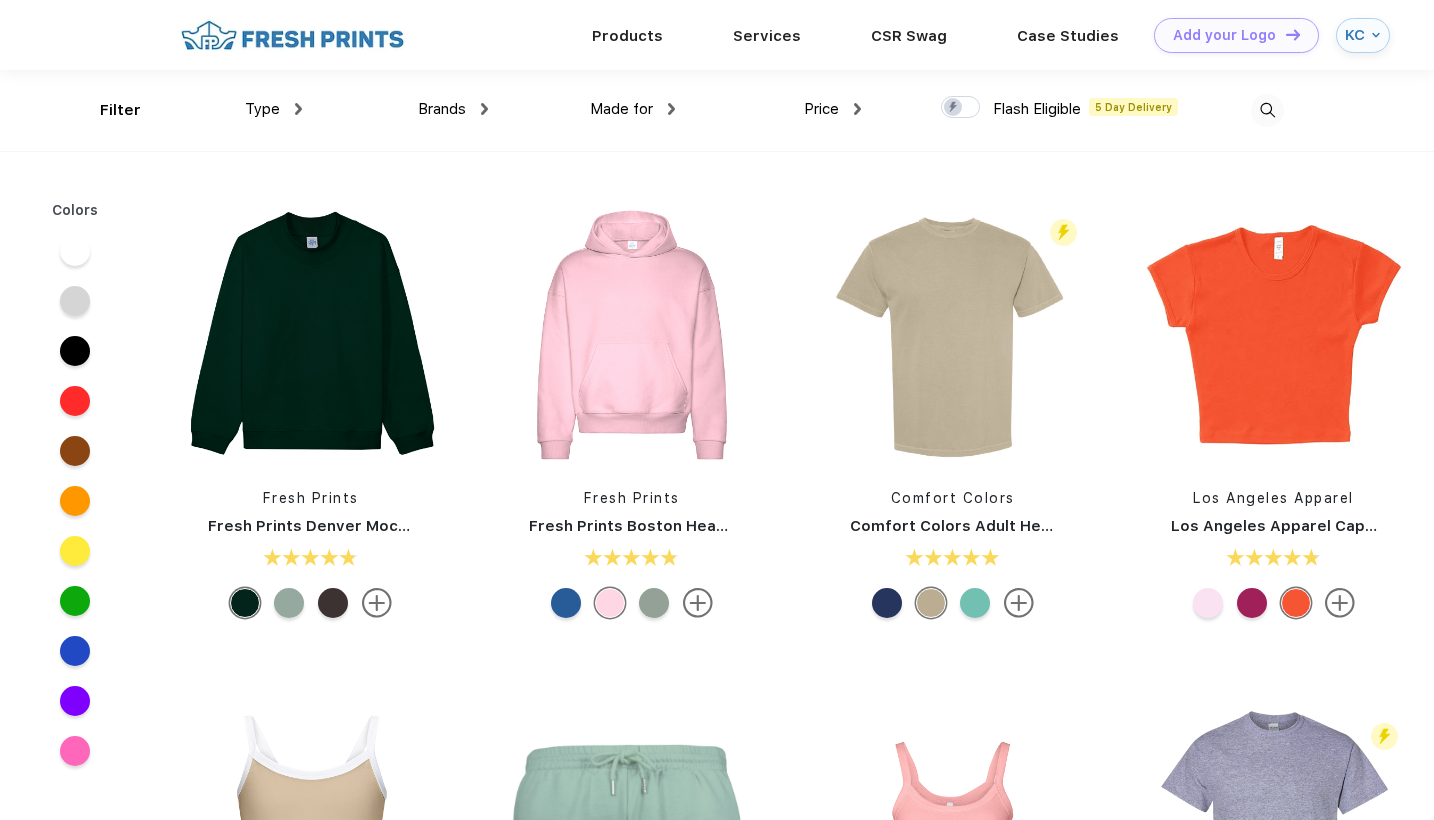scroll, scrollTop: 0, scrollLeft: 0, axis: both 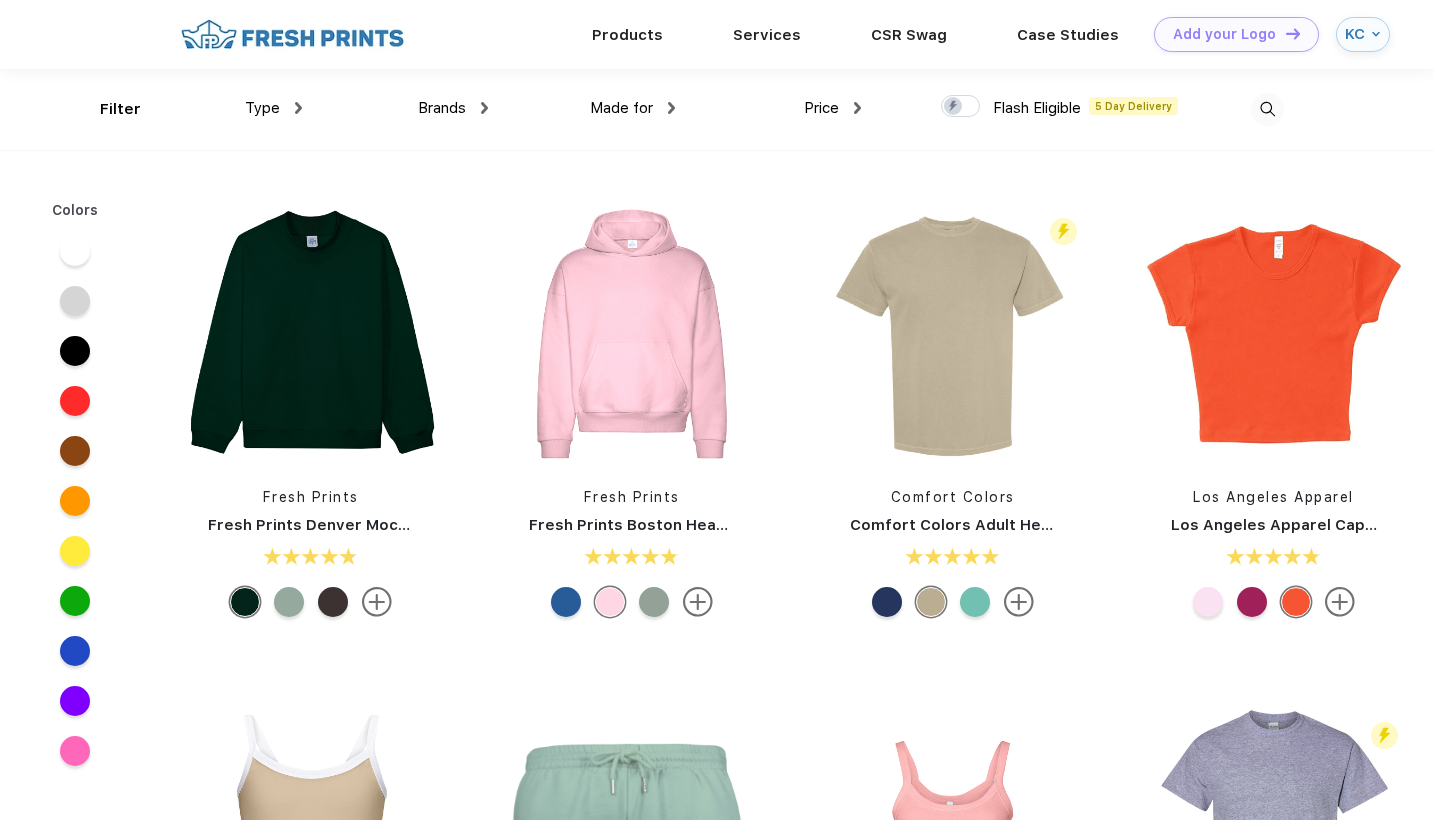 click on "Made for" at bounding box center [632, 108] 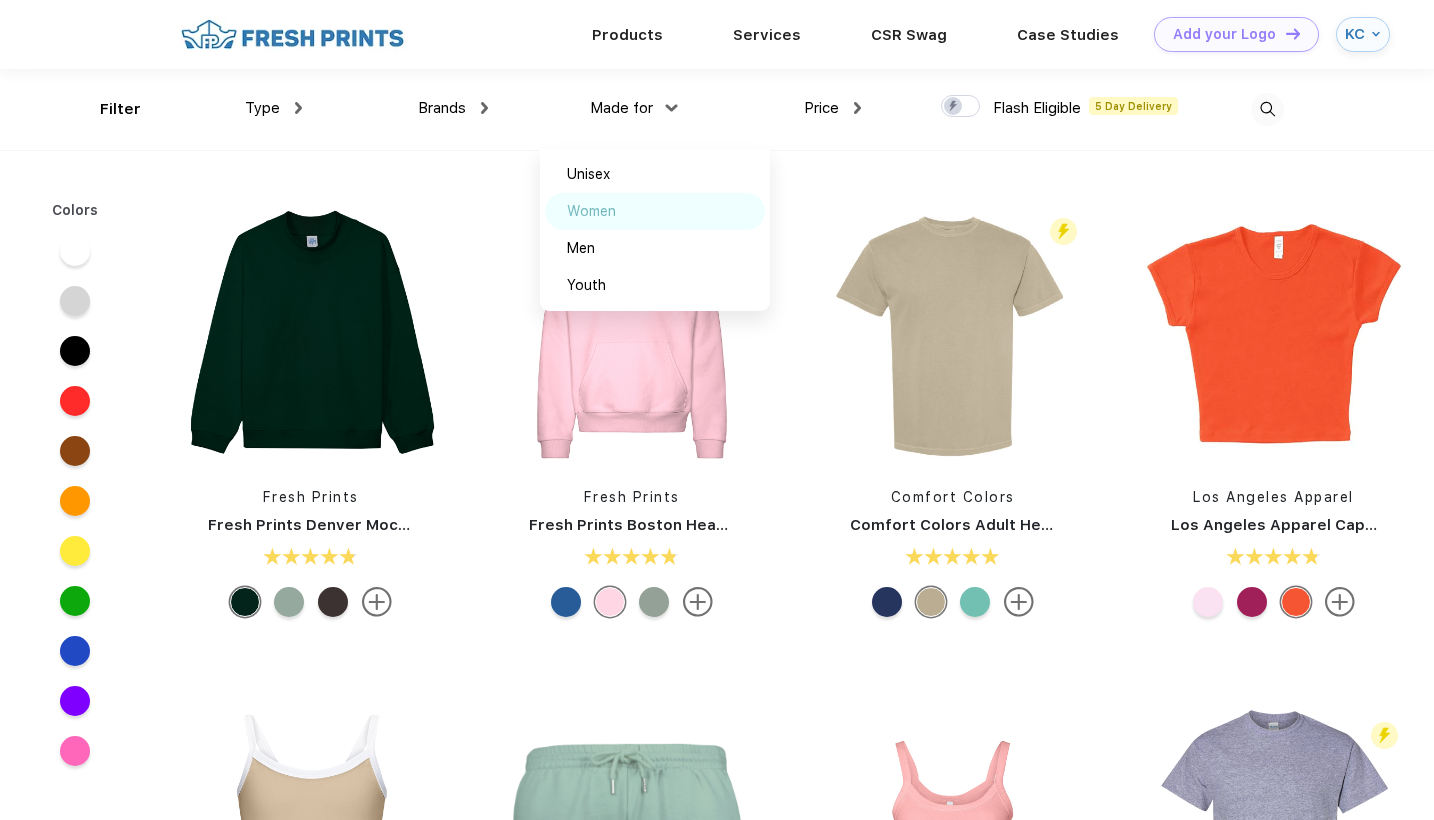 click on "Women" at bounding box center [591, 211] 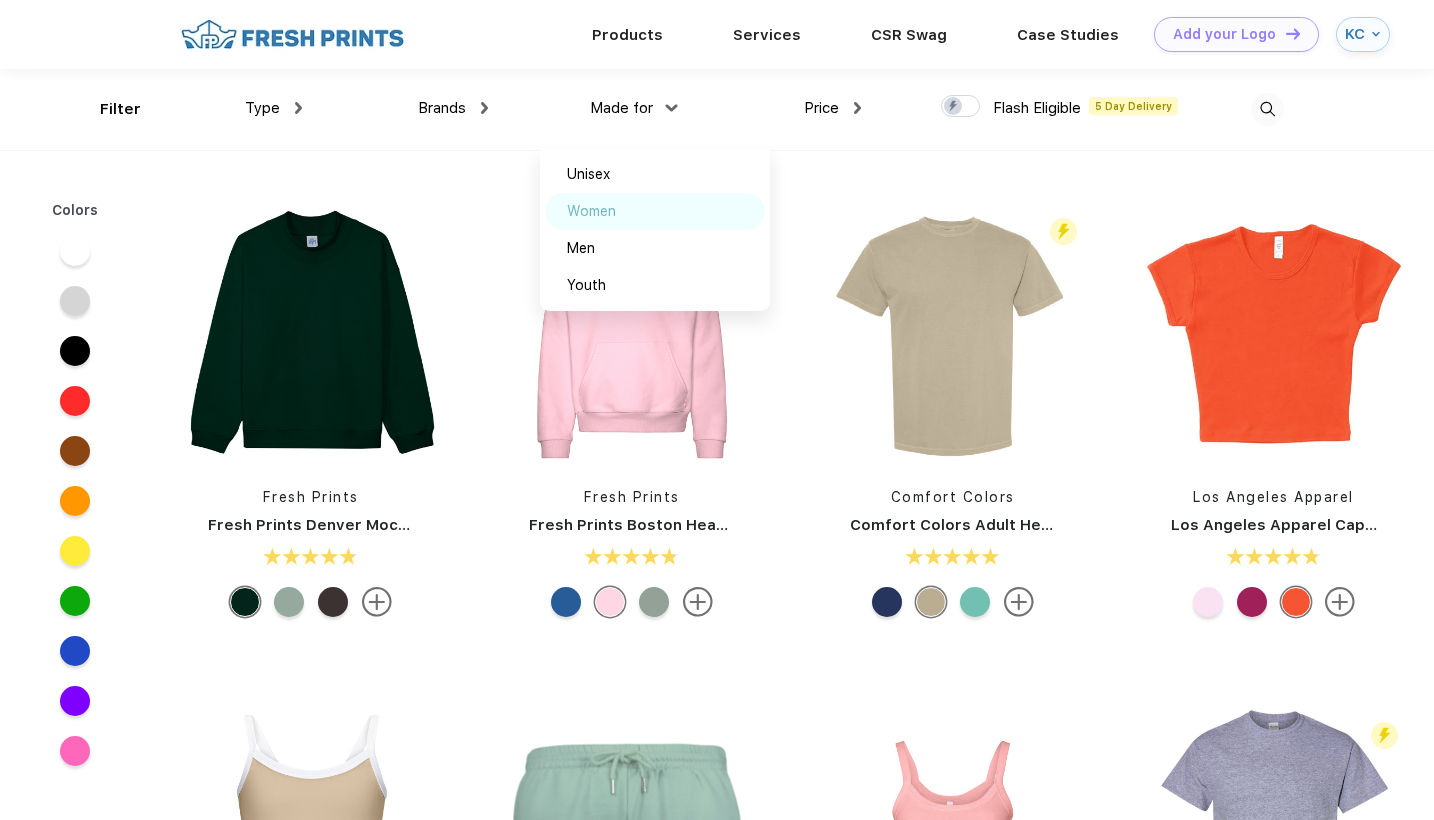 scroll, scrollTop: 0, scrollLeft: 0, axis: both 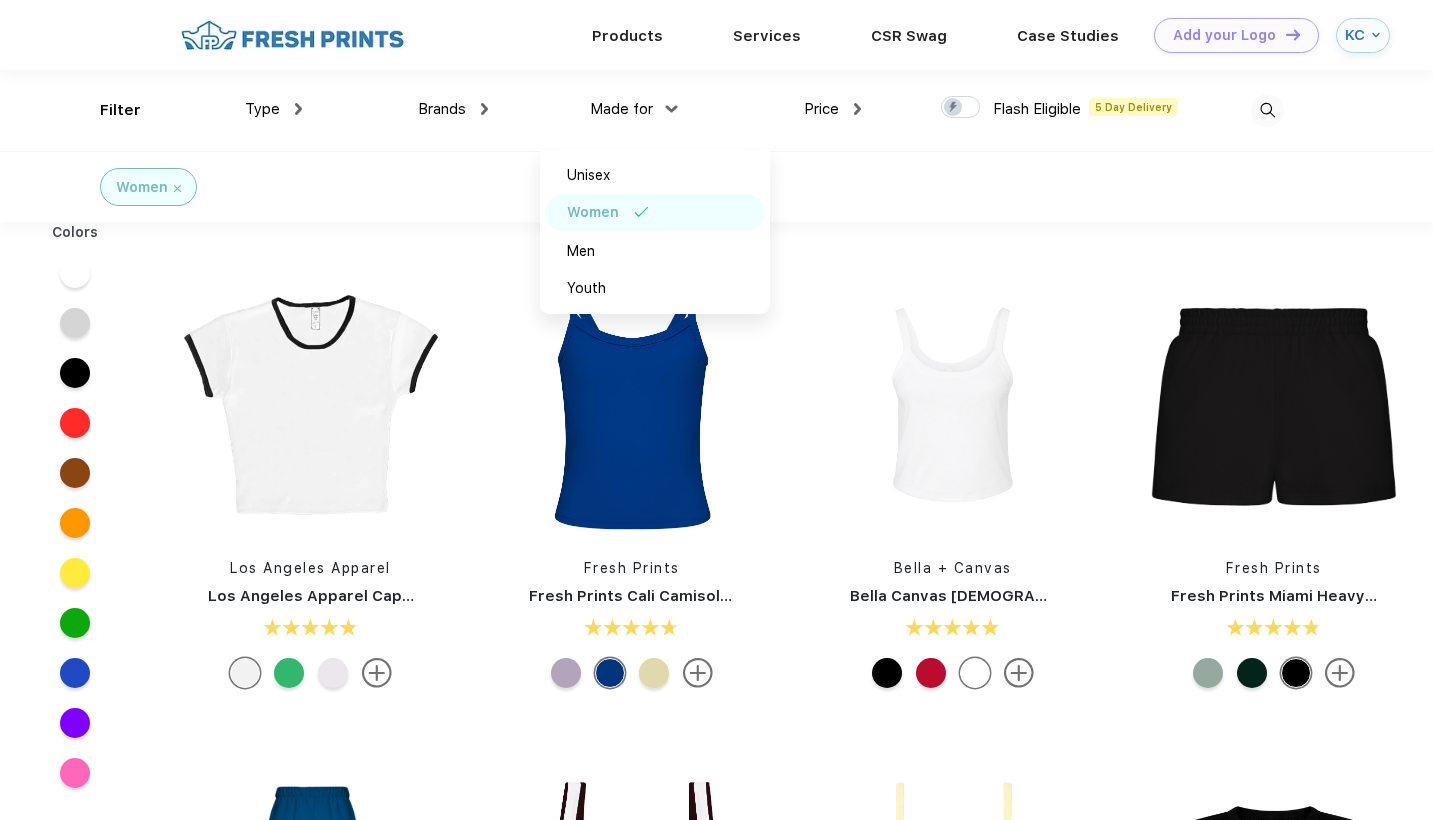 click on "Type  Shirts   Sweaters   Bottoms   Accessories   Hats   Tanks   Jackets   Jerseys   Polos" at bounding box center (208, 110) 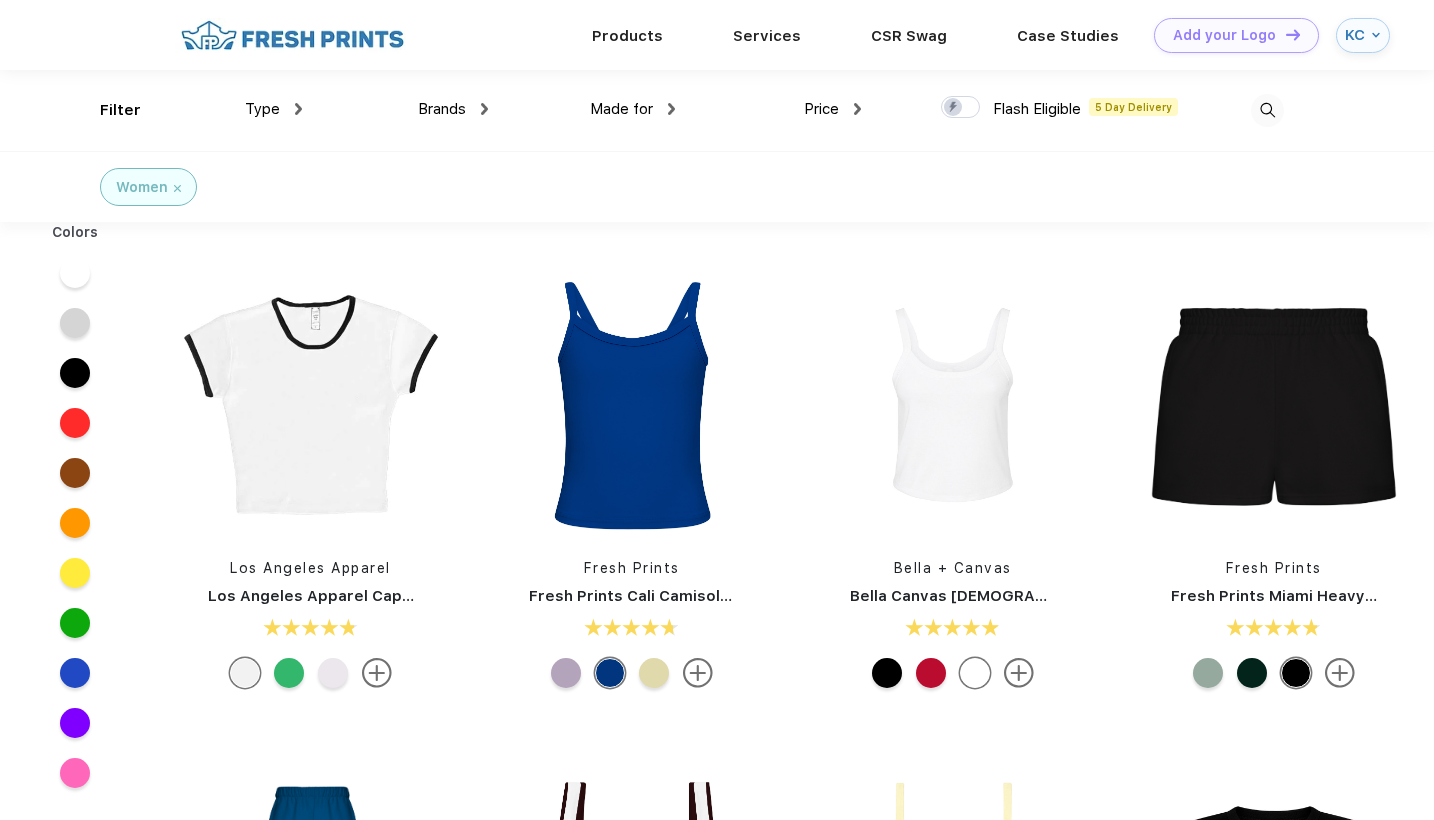 click on "Type  Shirts   Sweaters   Bottoms   Accessories   Hats   Tanks   Jackets   Jerseys   Polos" at bounding box center (208, 110) 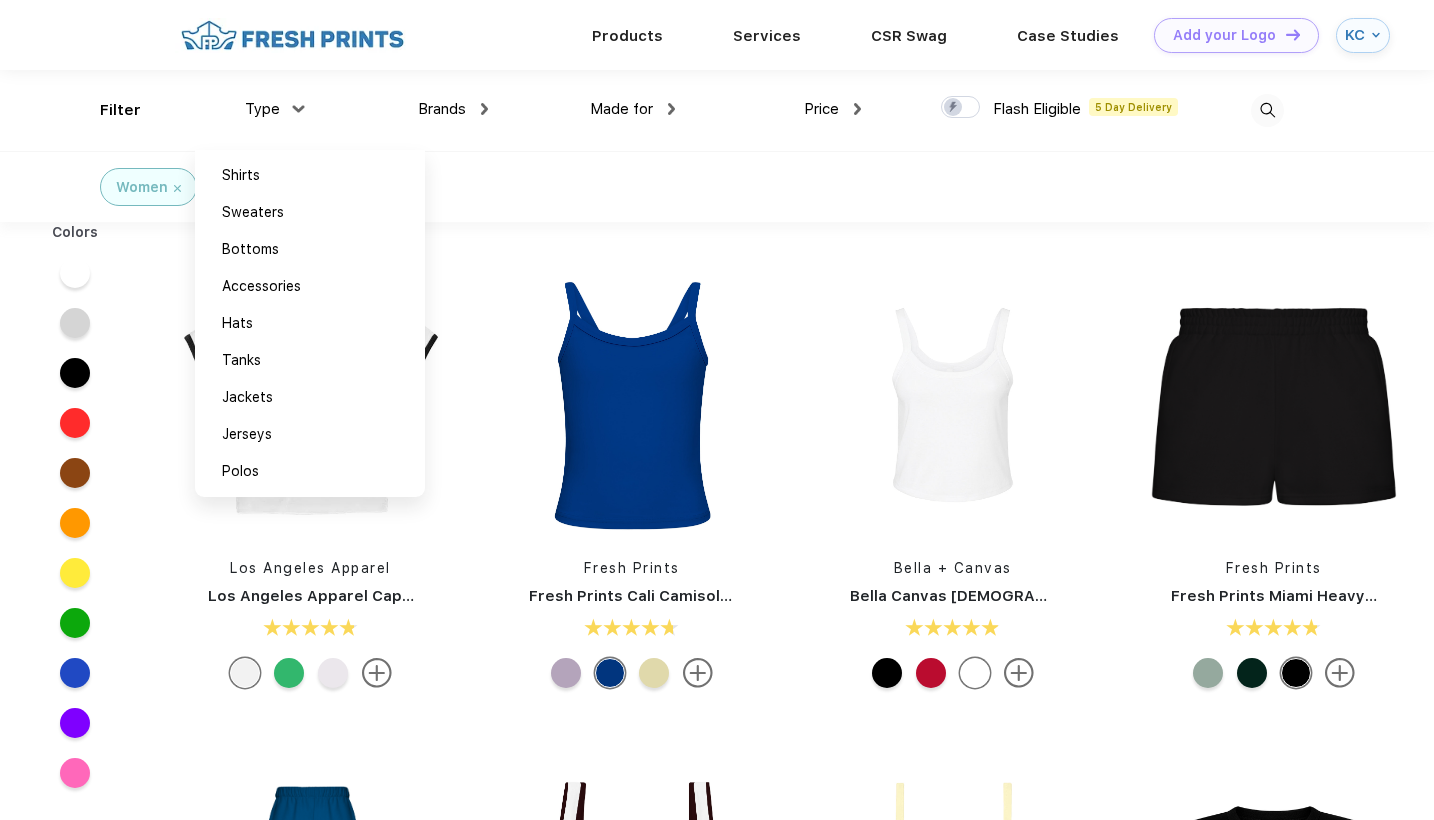 click on "Women" at bounding box center [717, 186] 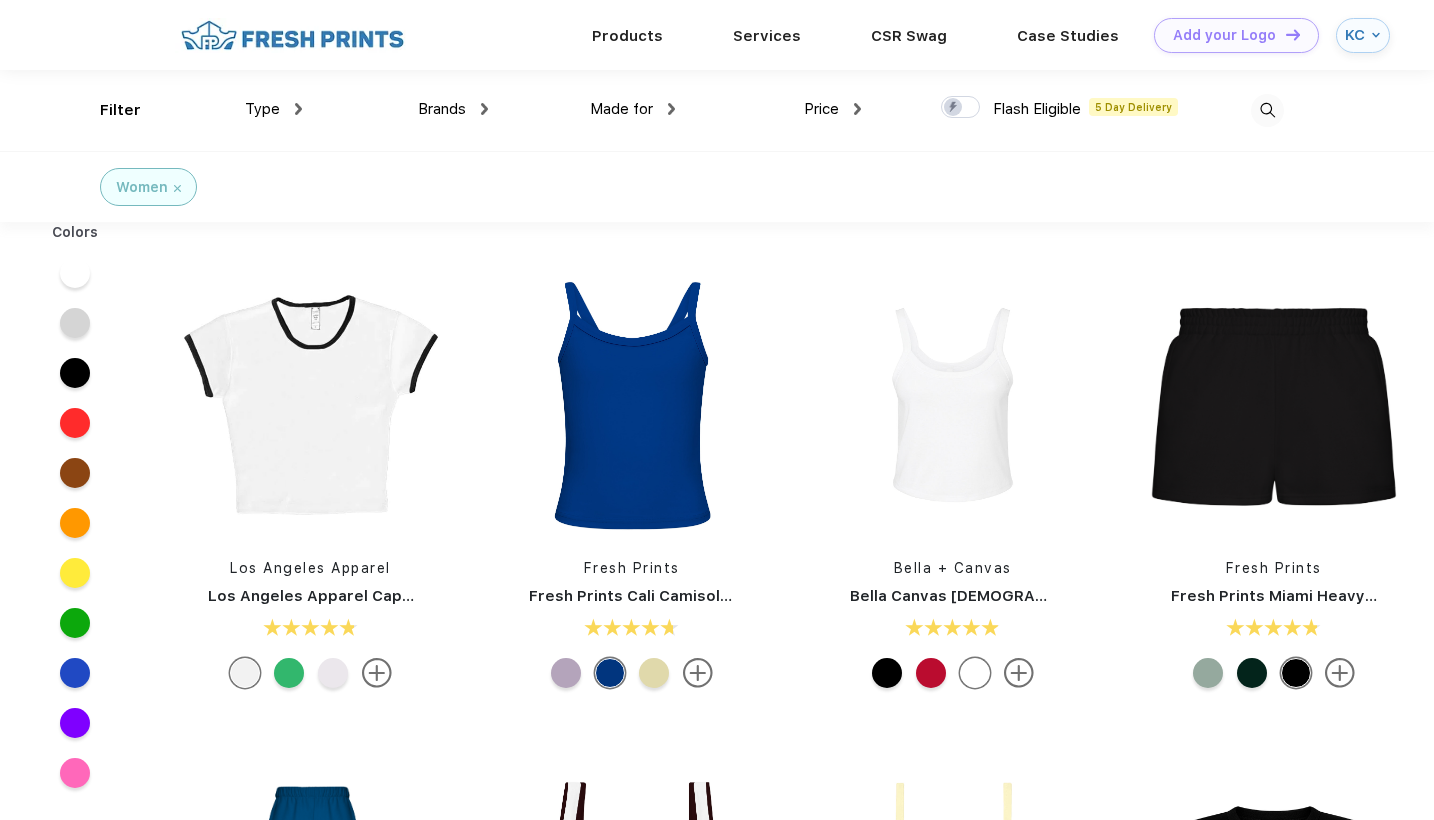 click at bounding box center [1267, 110] 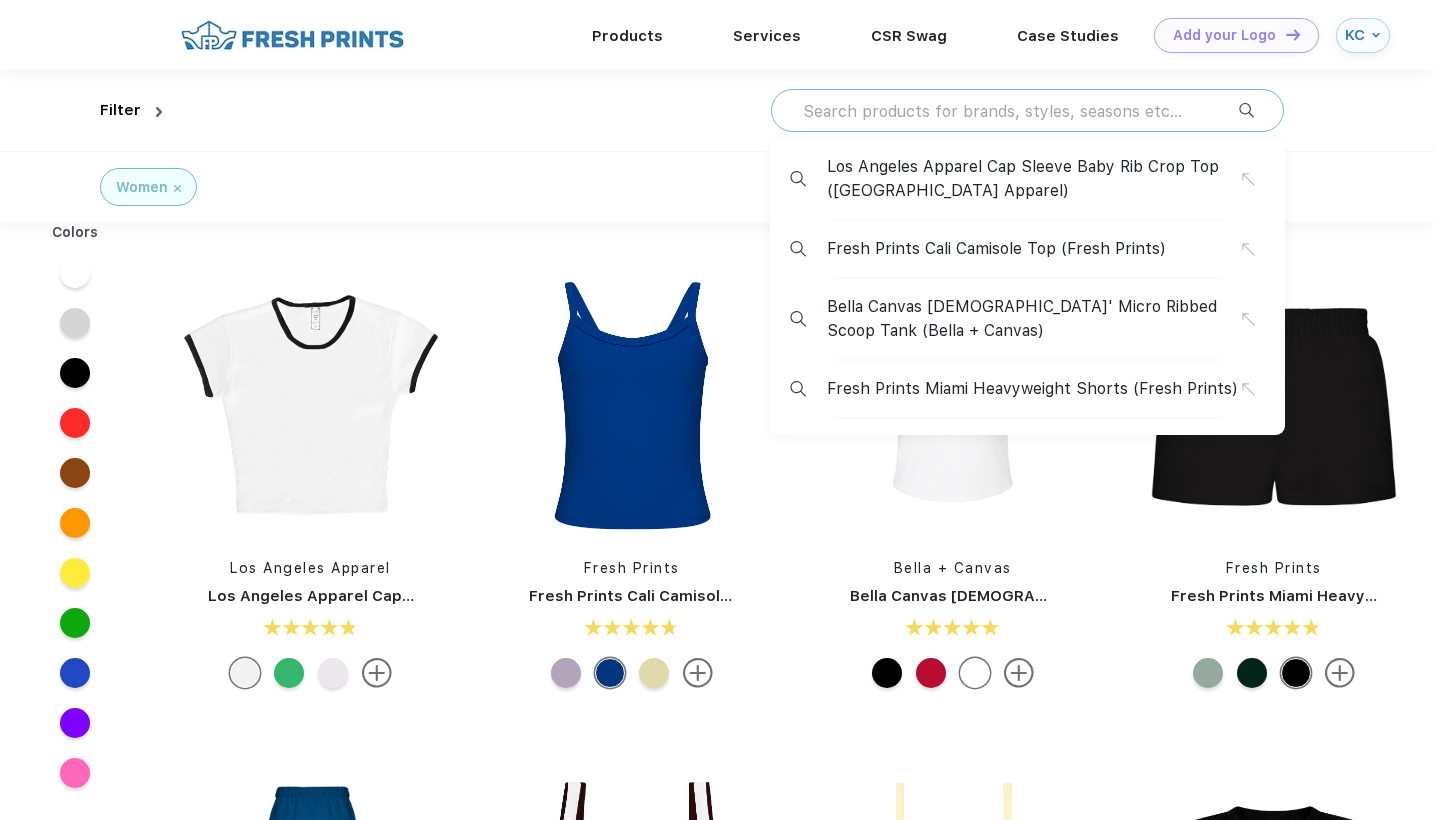 click at bounding box center [1020, 111] 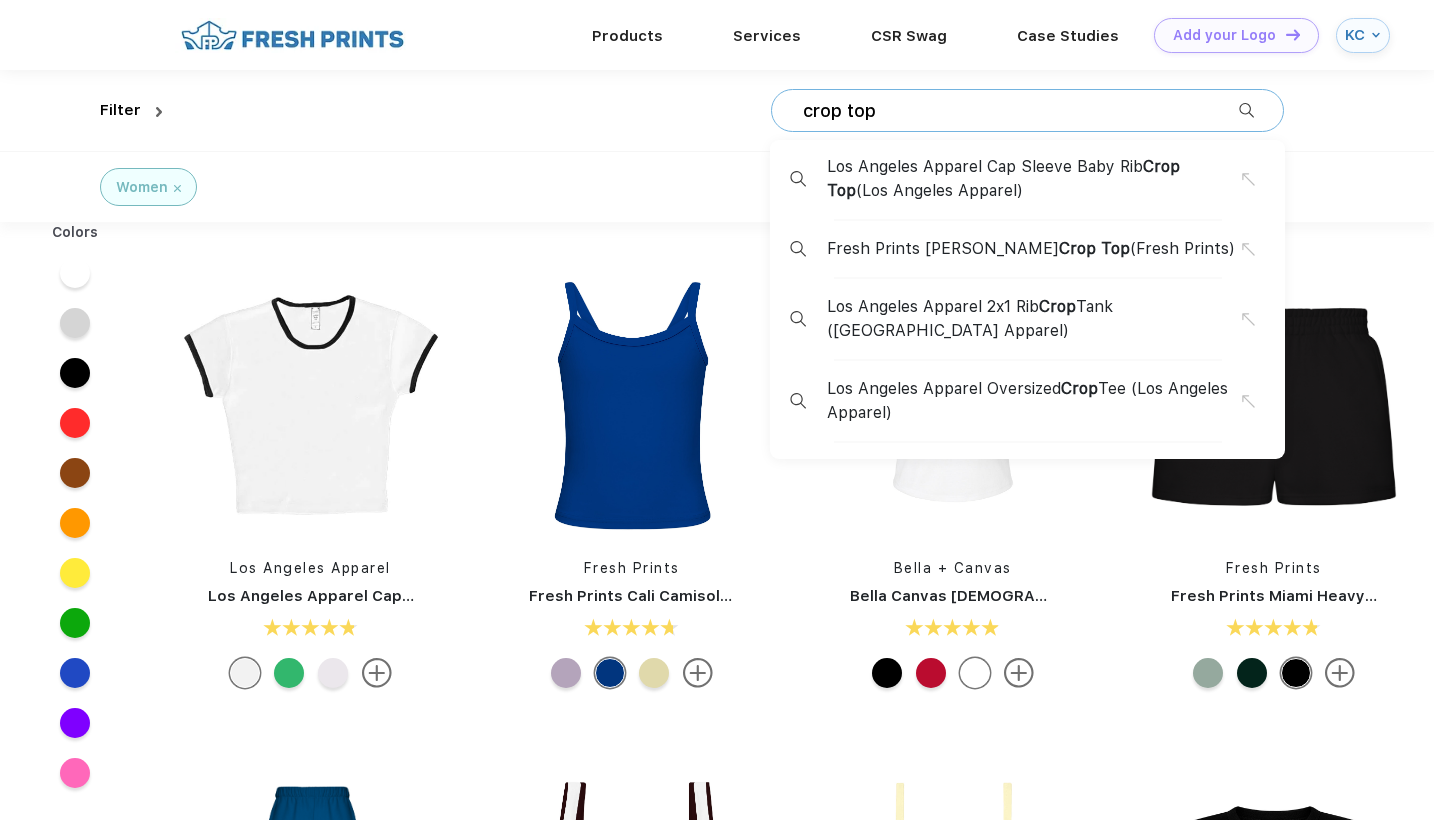 type on "crop top" 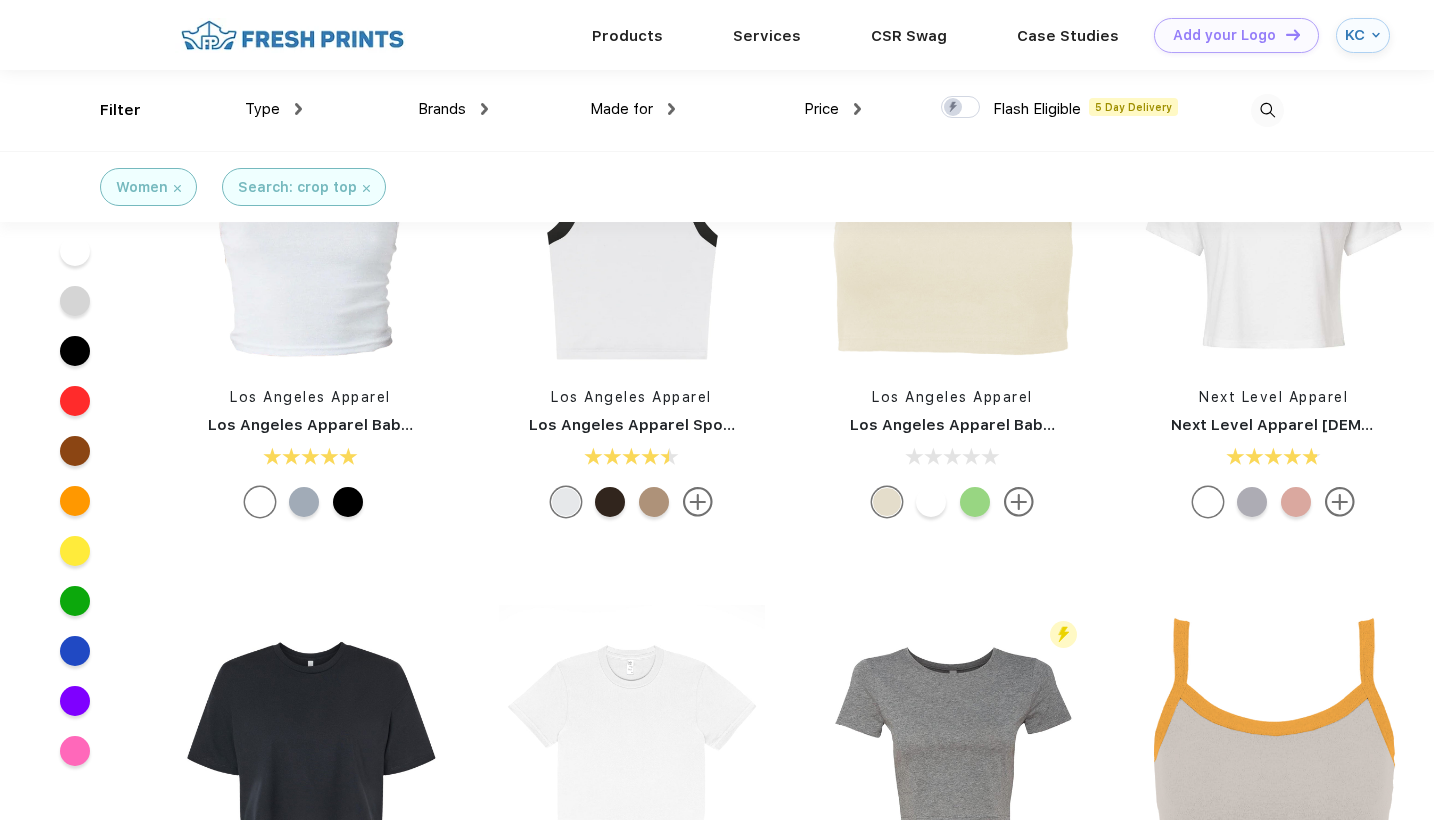 scroll, scrollTop: 219, scrollLeft: 0, axis: vertical 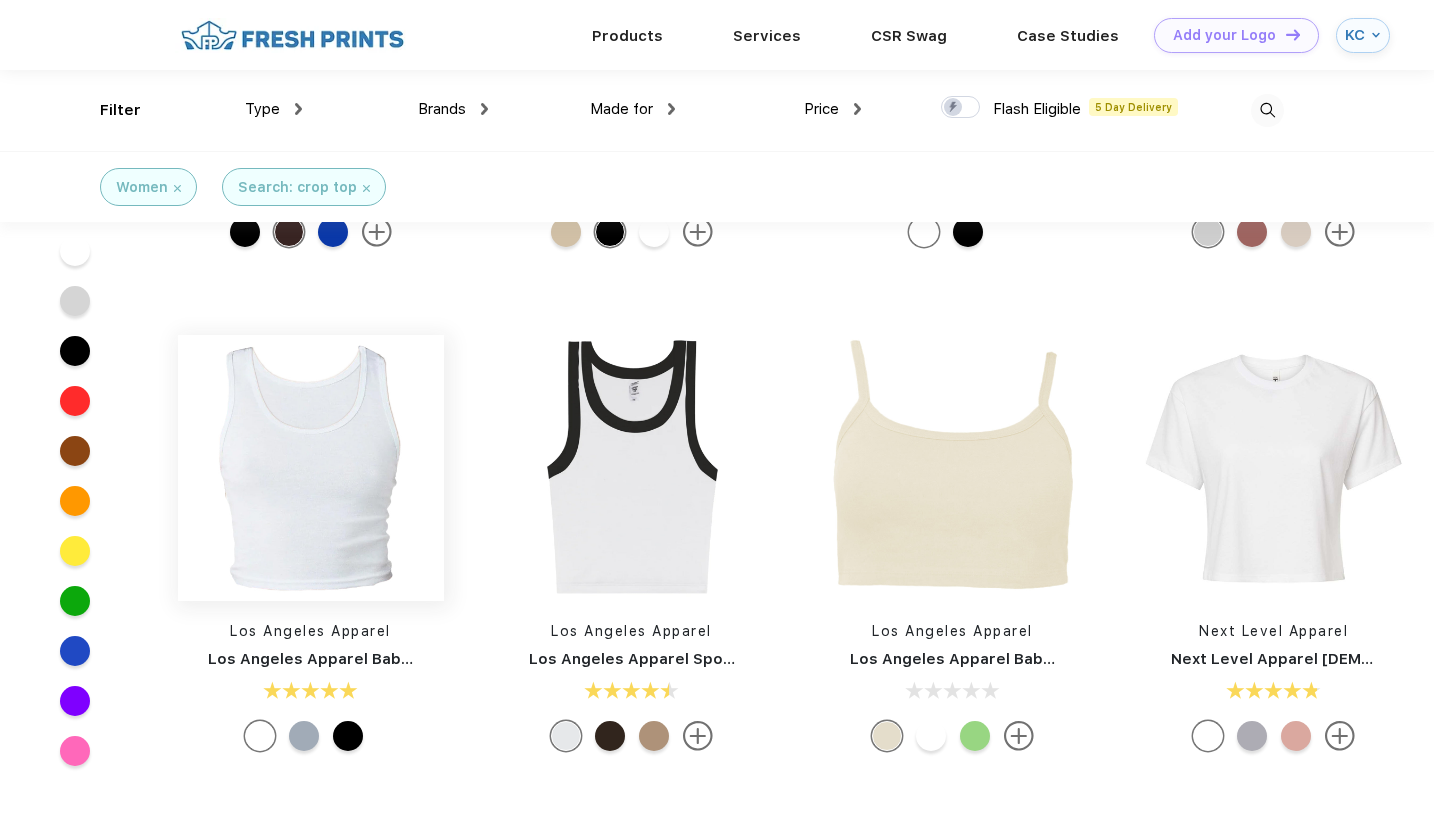click at bounding box center (311, 468) 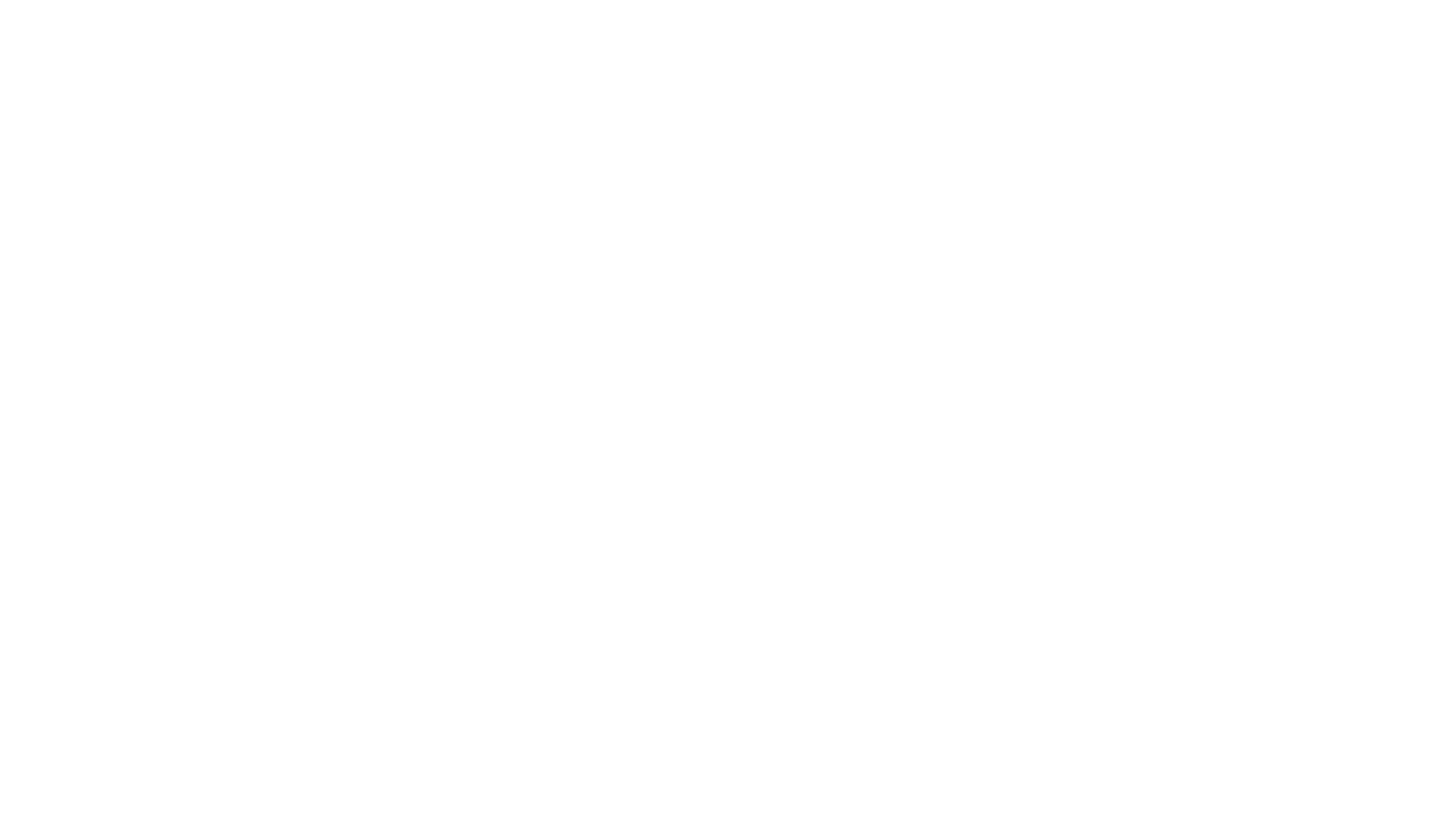 scroll, scrollTop: 0, scrollLeft: 0, axis: both 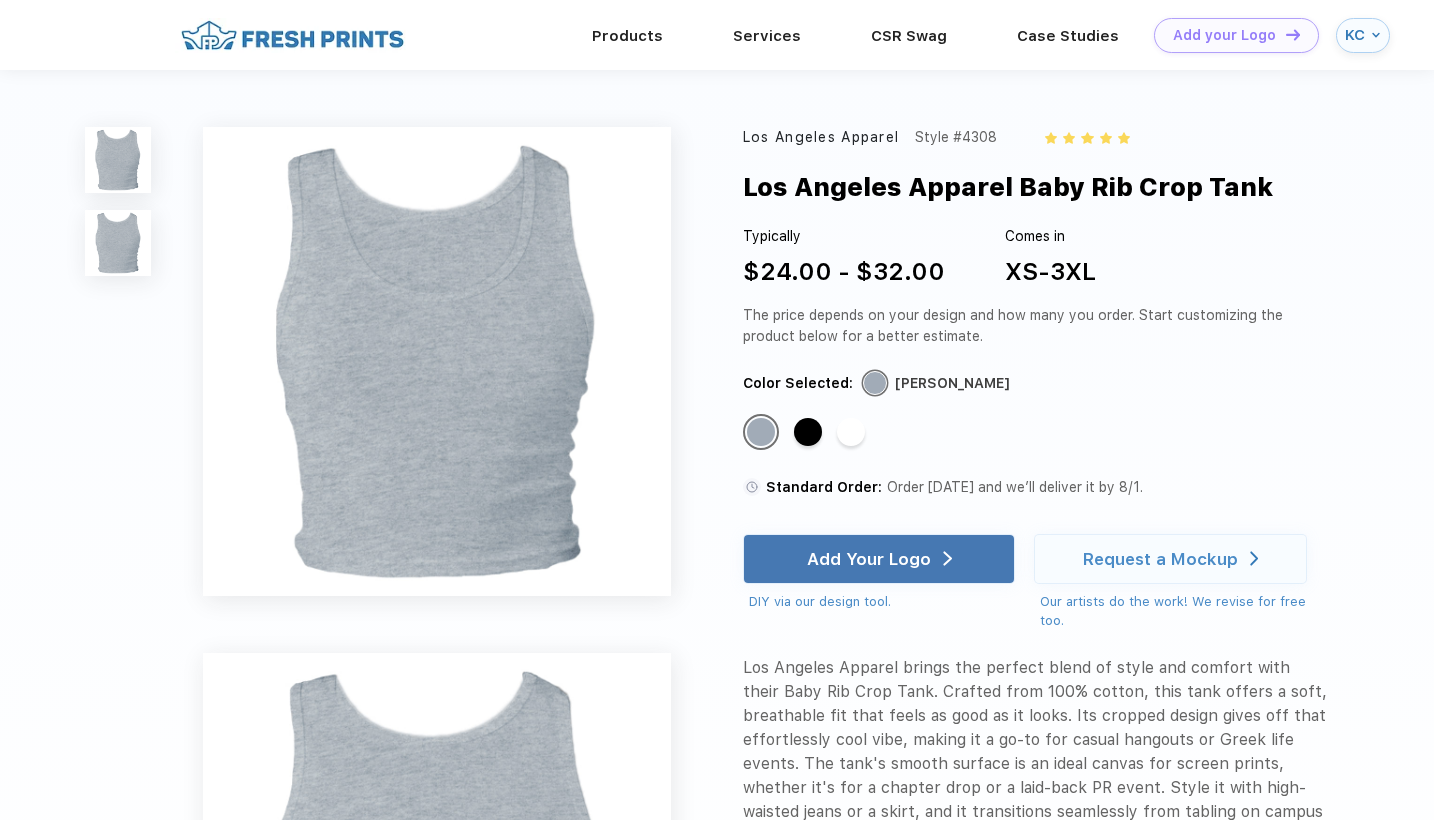 click at bounding box center (118, 243) 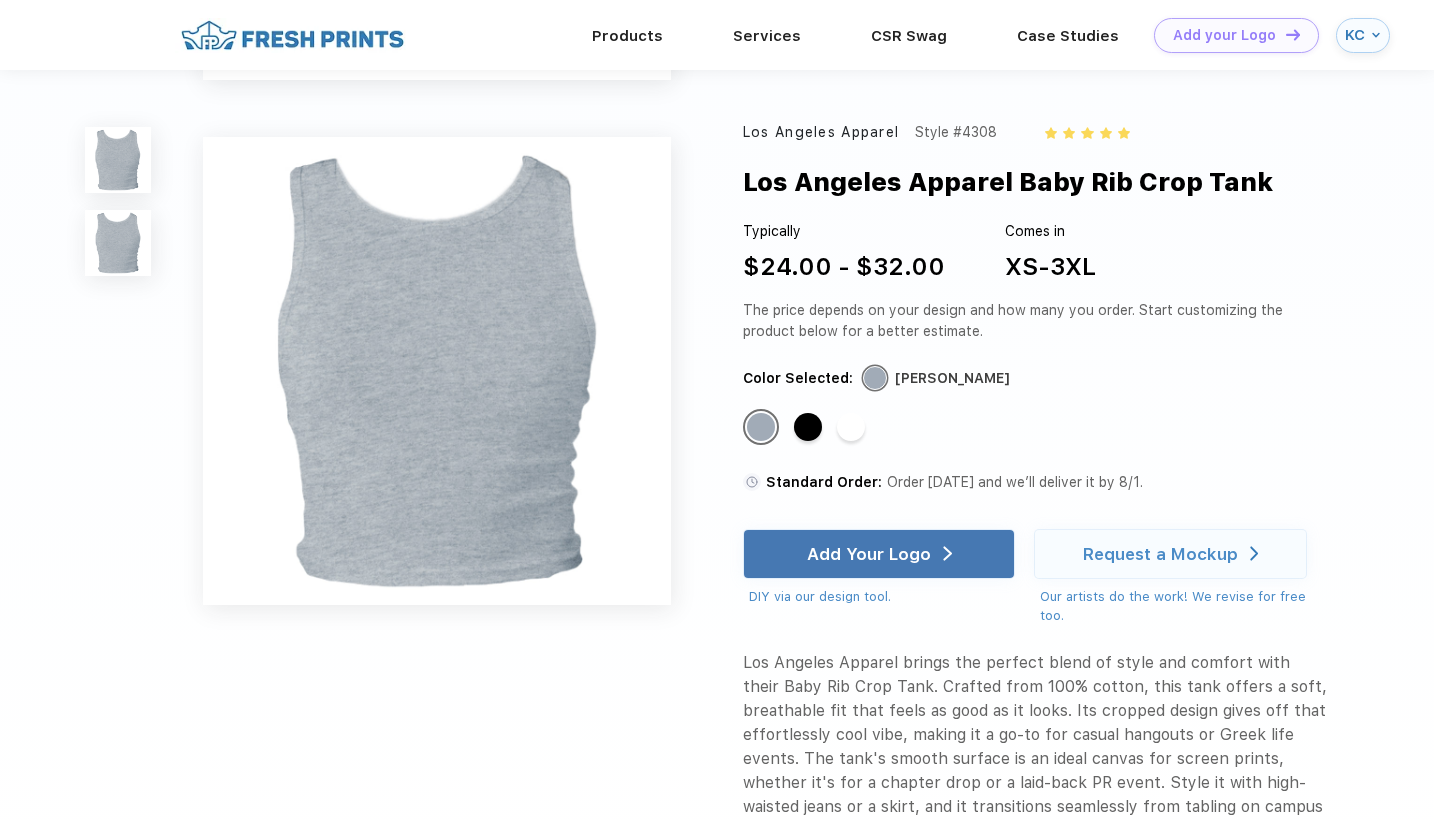 click at bounding box center (118, 160) 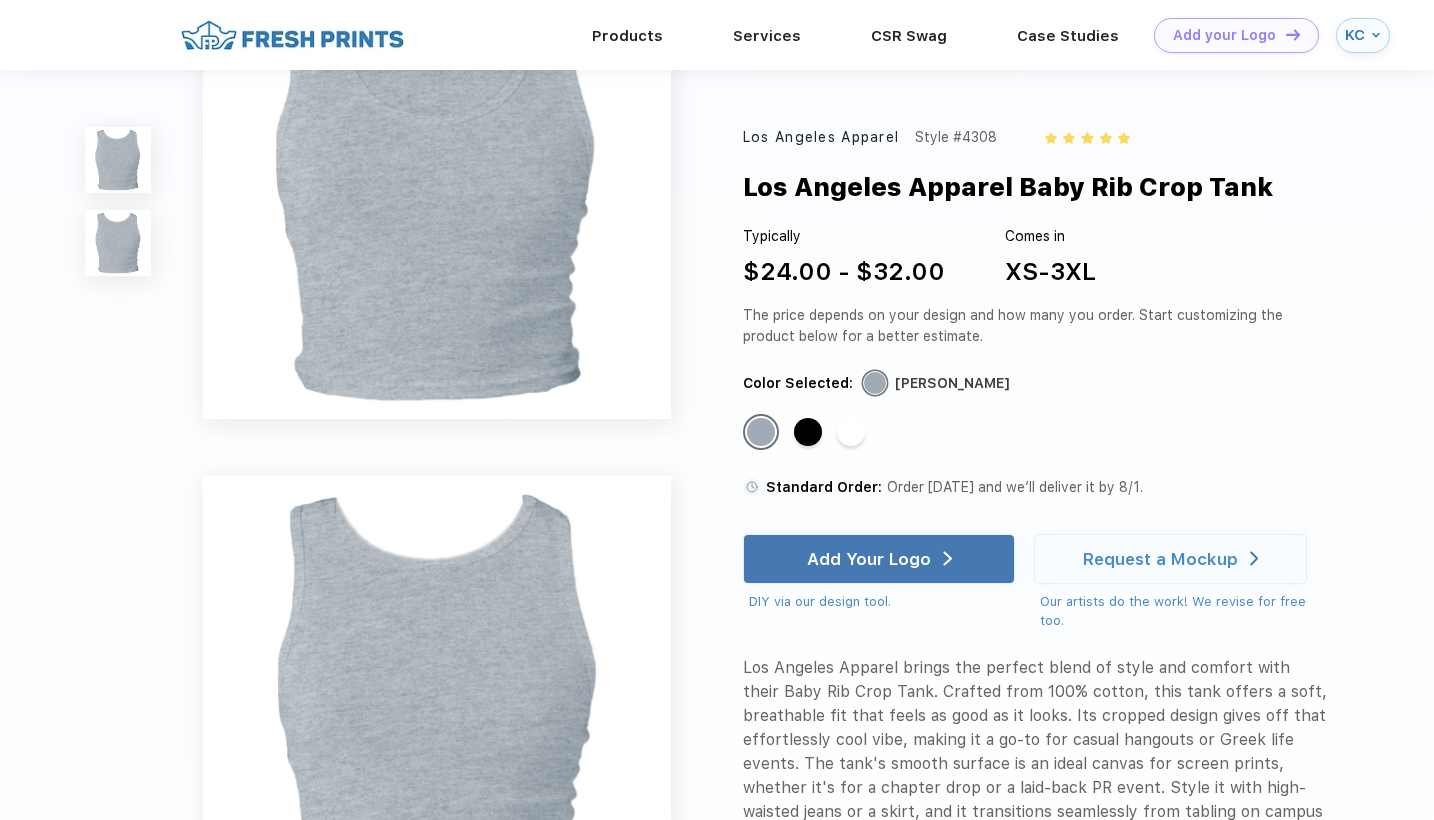 scroll, scrollTop: 0, scrollLeft: 0, axis: both 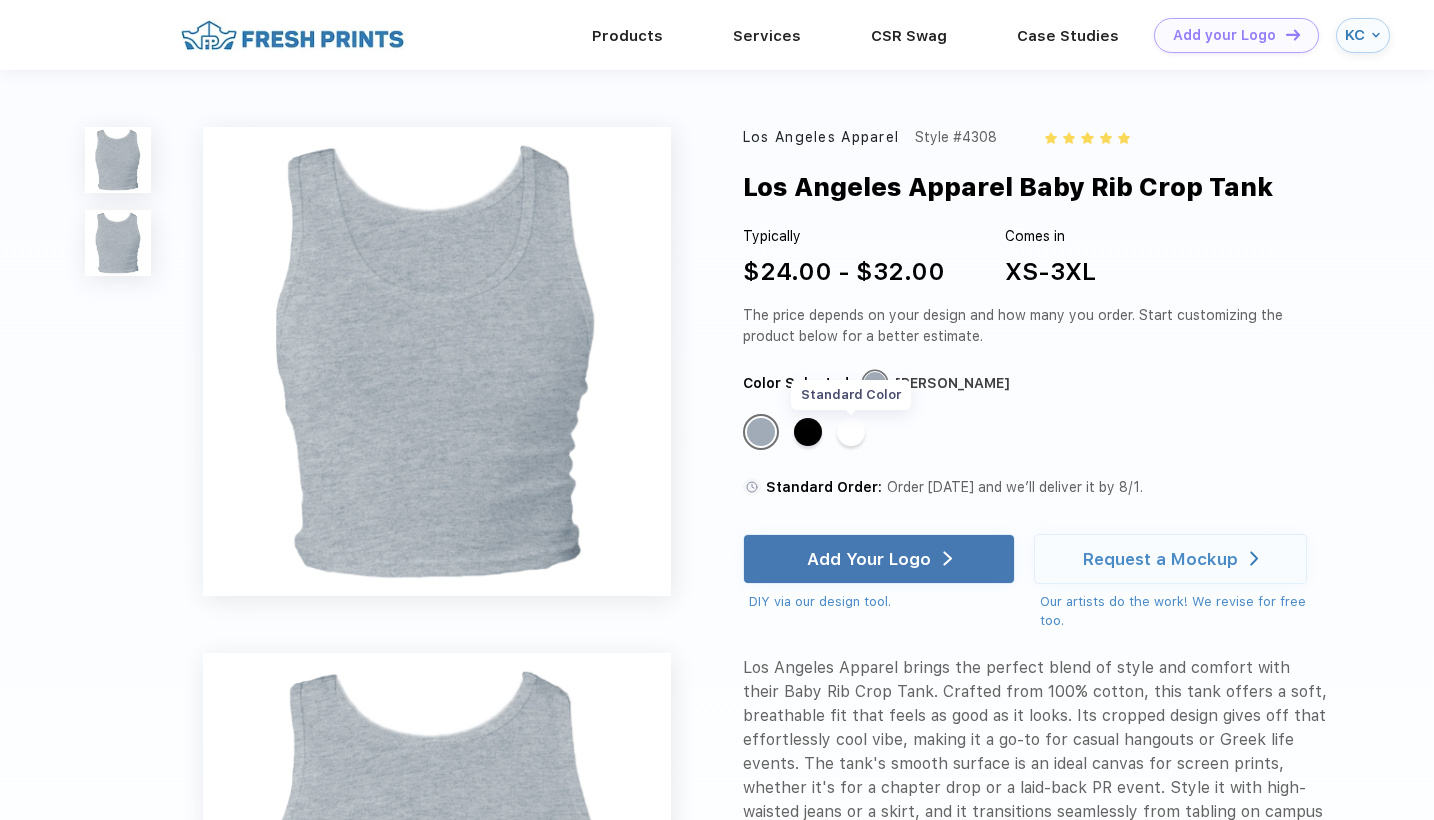 click on "Standard Color" at bounding box center [851, 432] 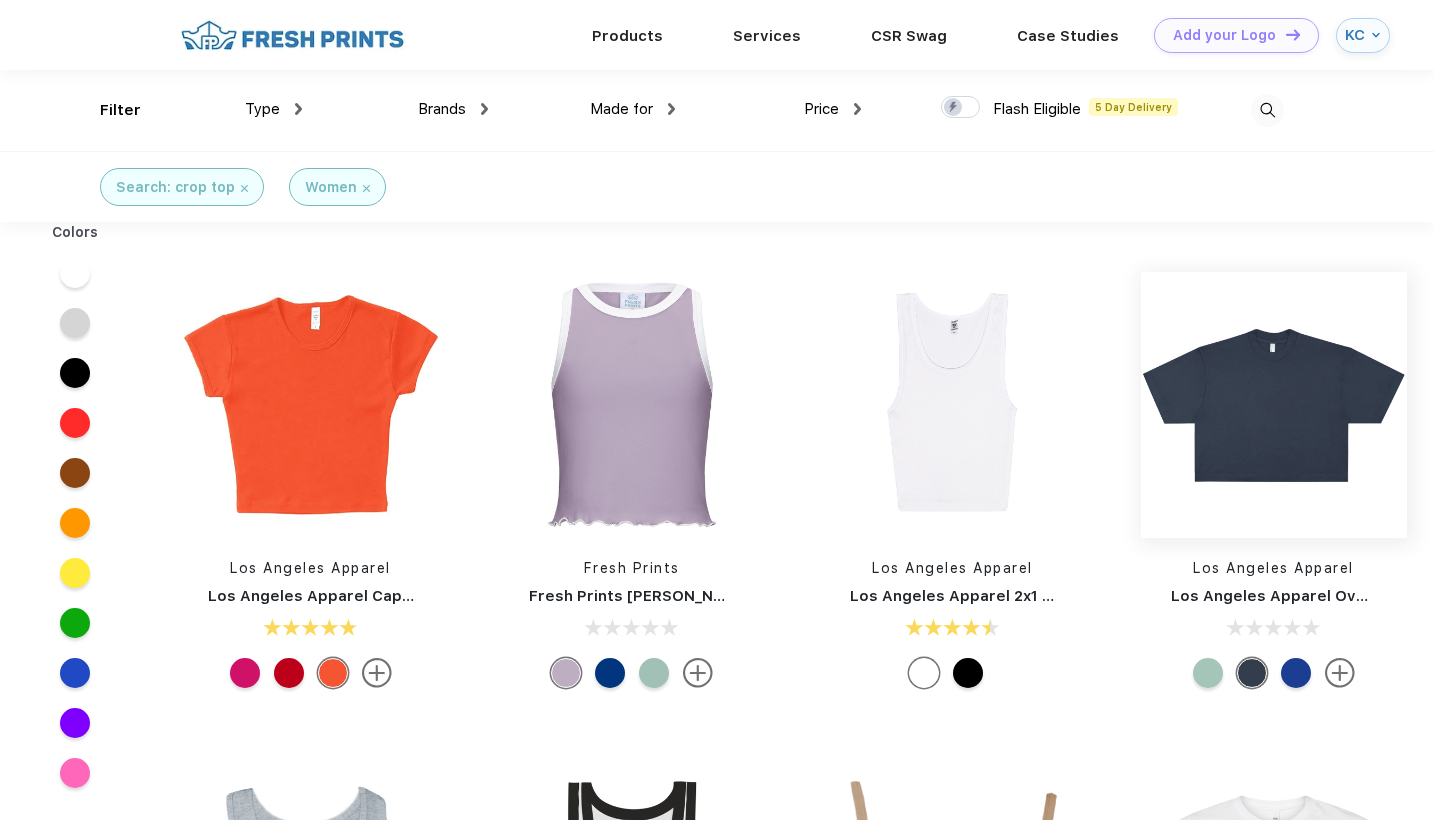 scroll, scrollTop: 0, scrollLeft: 0, axis: both 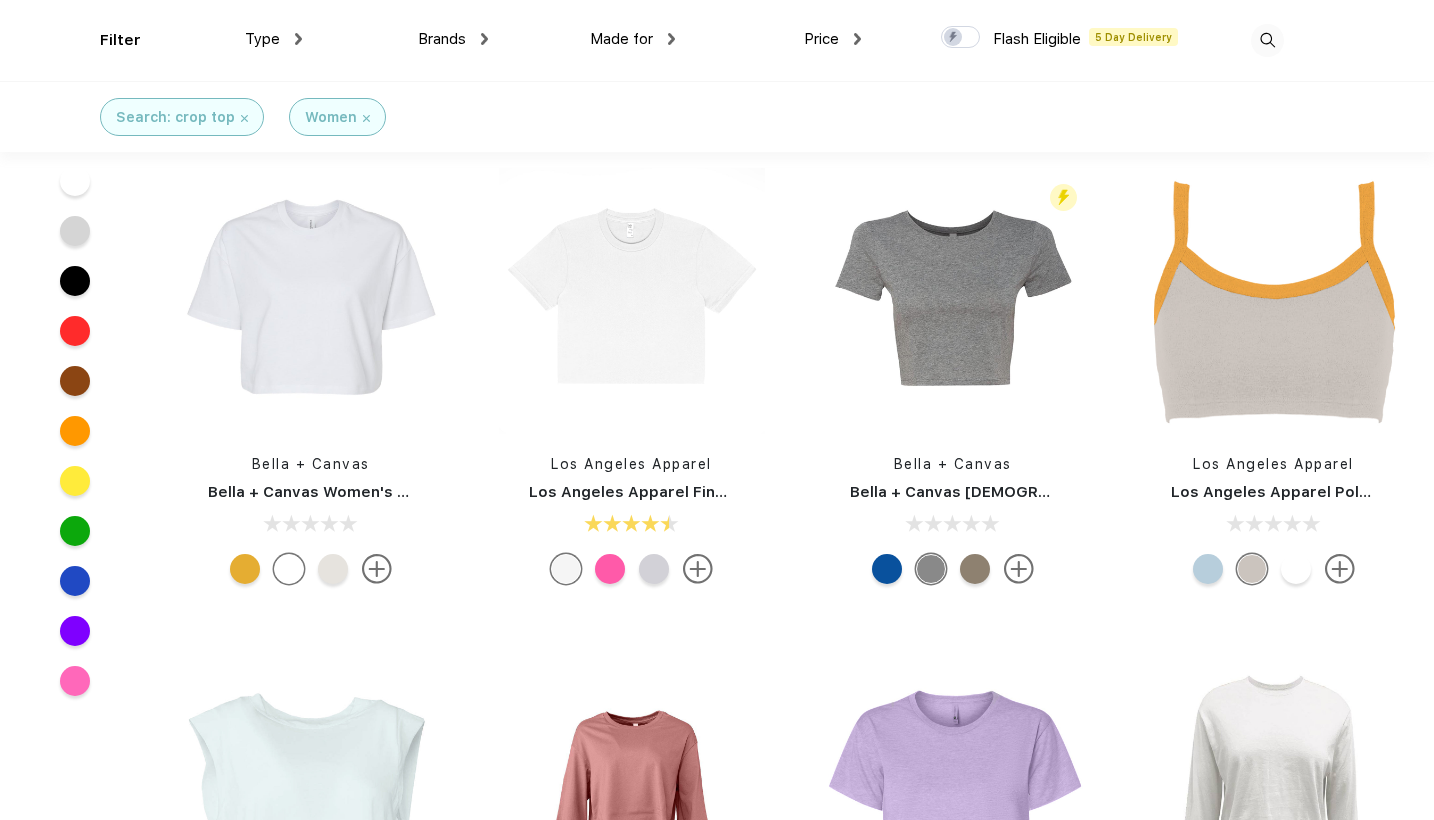 drag, startPoint x: 1433, startPoint y: 375, endPoint x: 1439, endPoint y: 471, distance: 96.18732 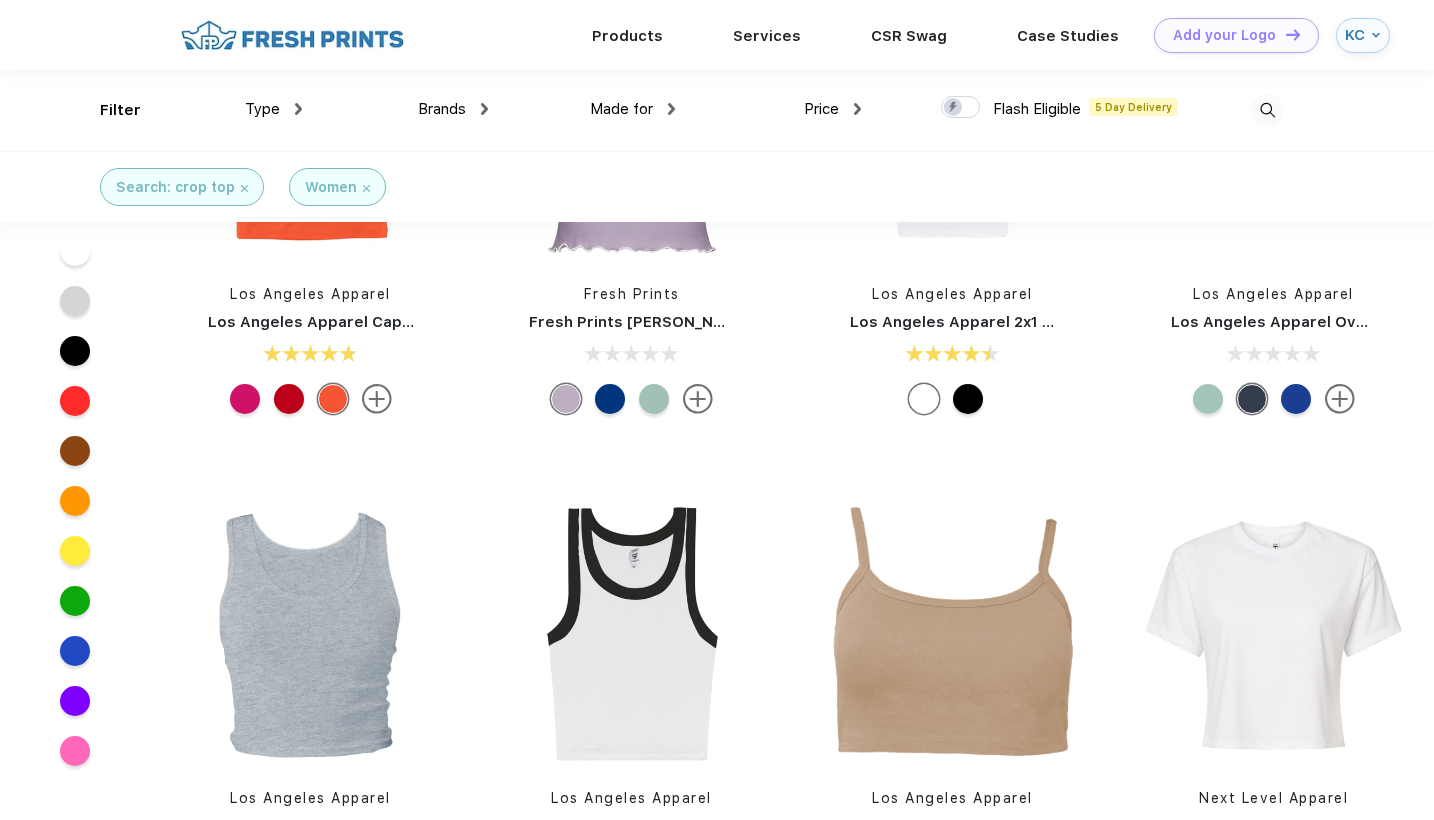 scroll, scrollTop: 0, scrollLeft: 0, axis: both 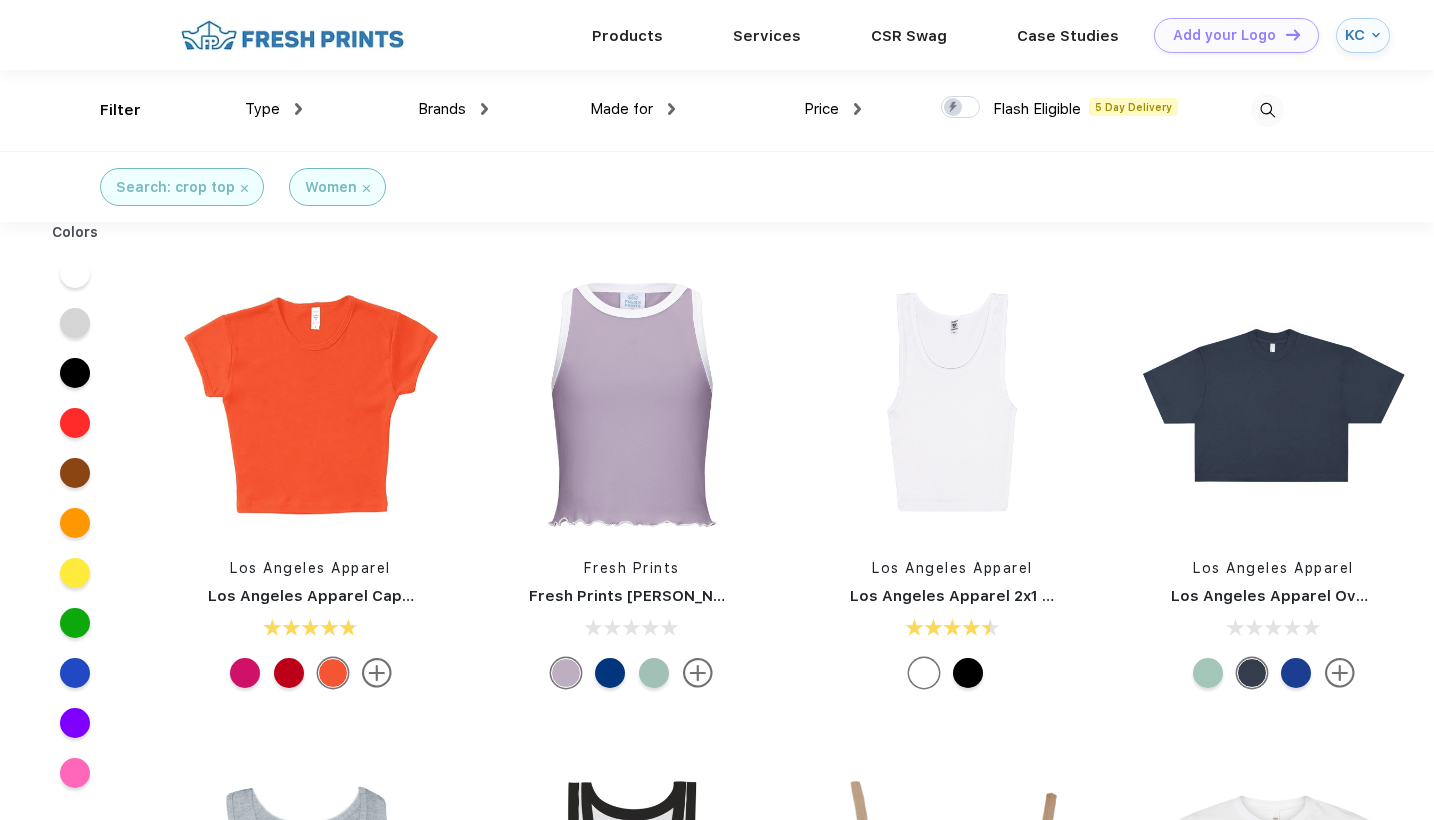 click at bounding box center [245, 673] 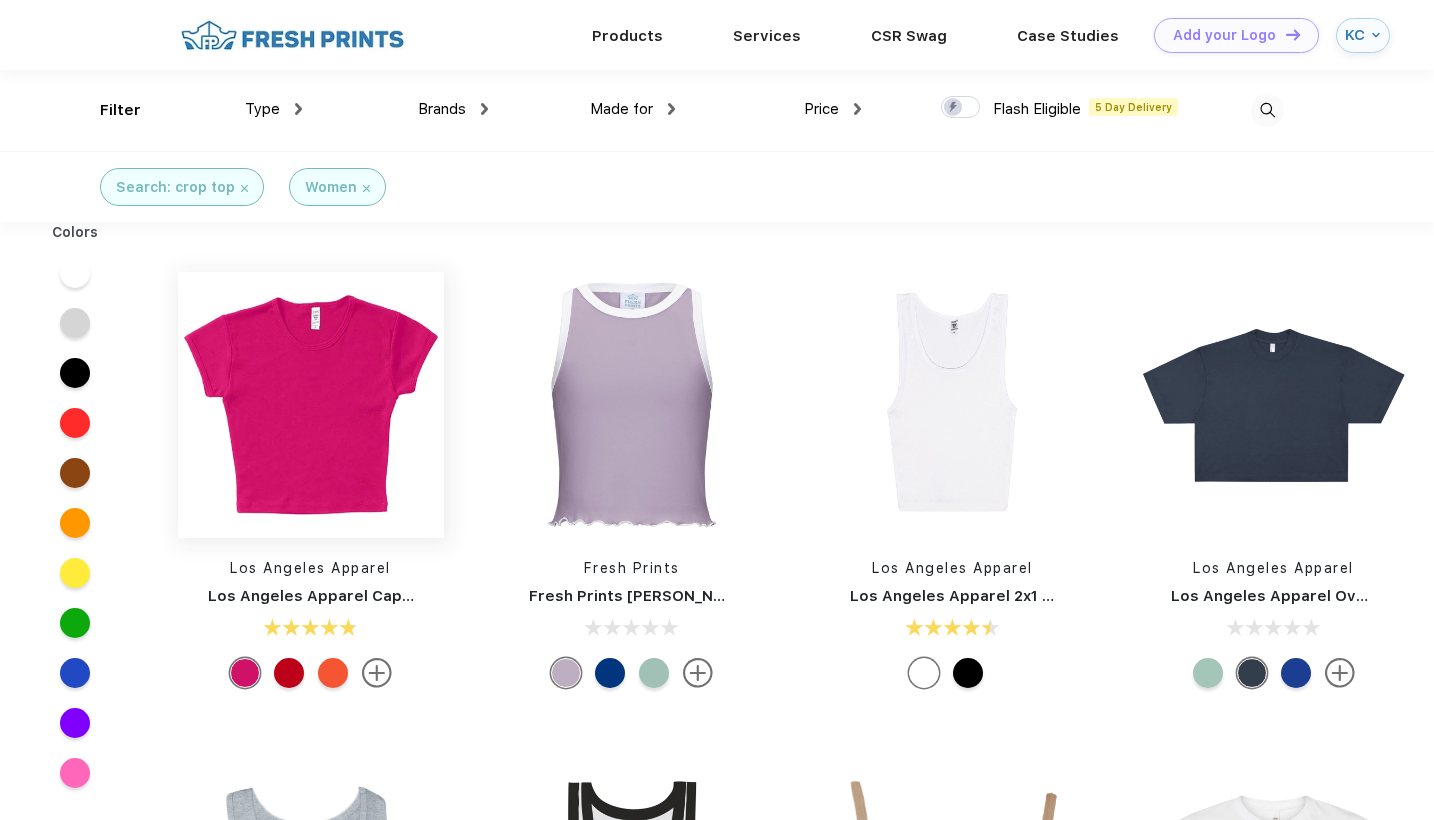click at bounding box center [311, 405] 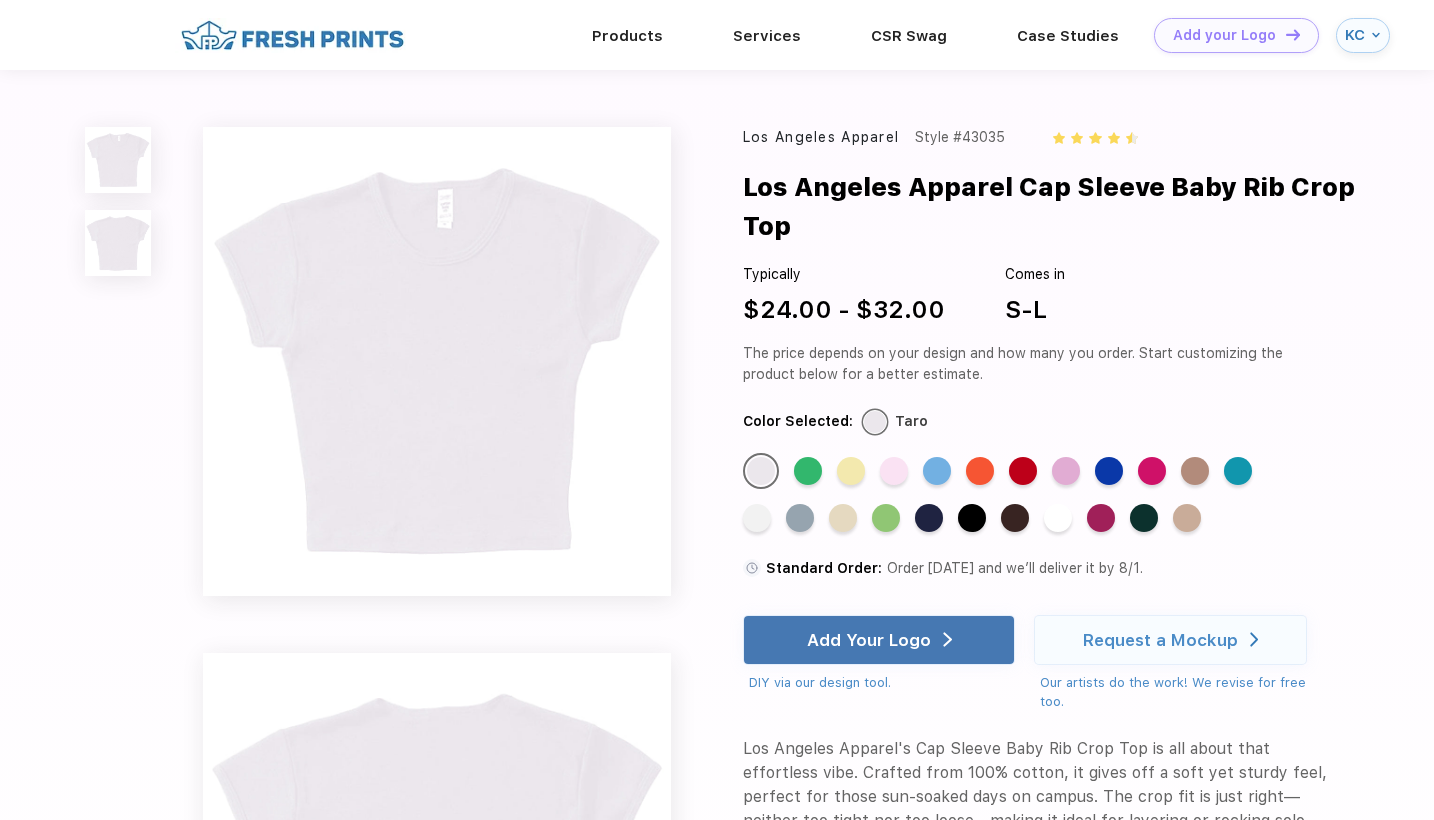 click at bounding box center (118, 160) 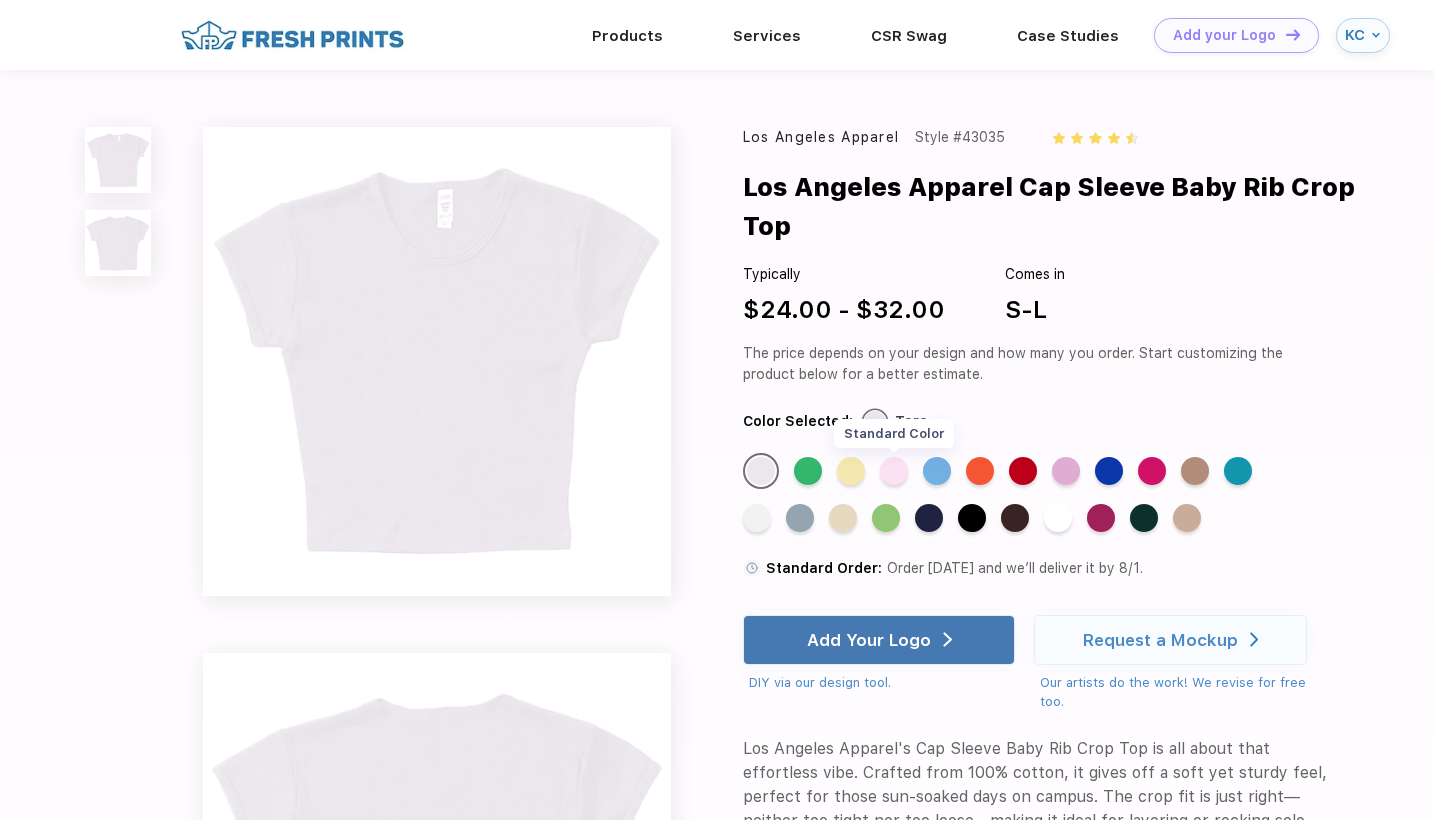 click on "Standard Color" at bounding box center (894, 471) 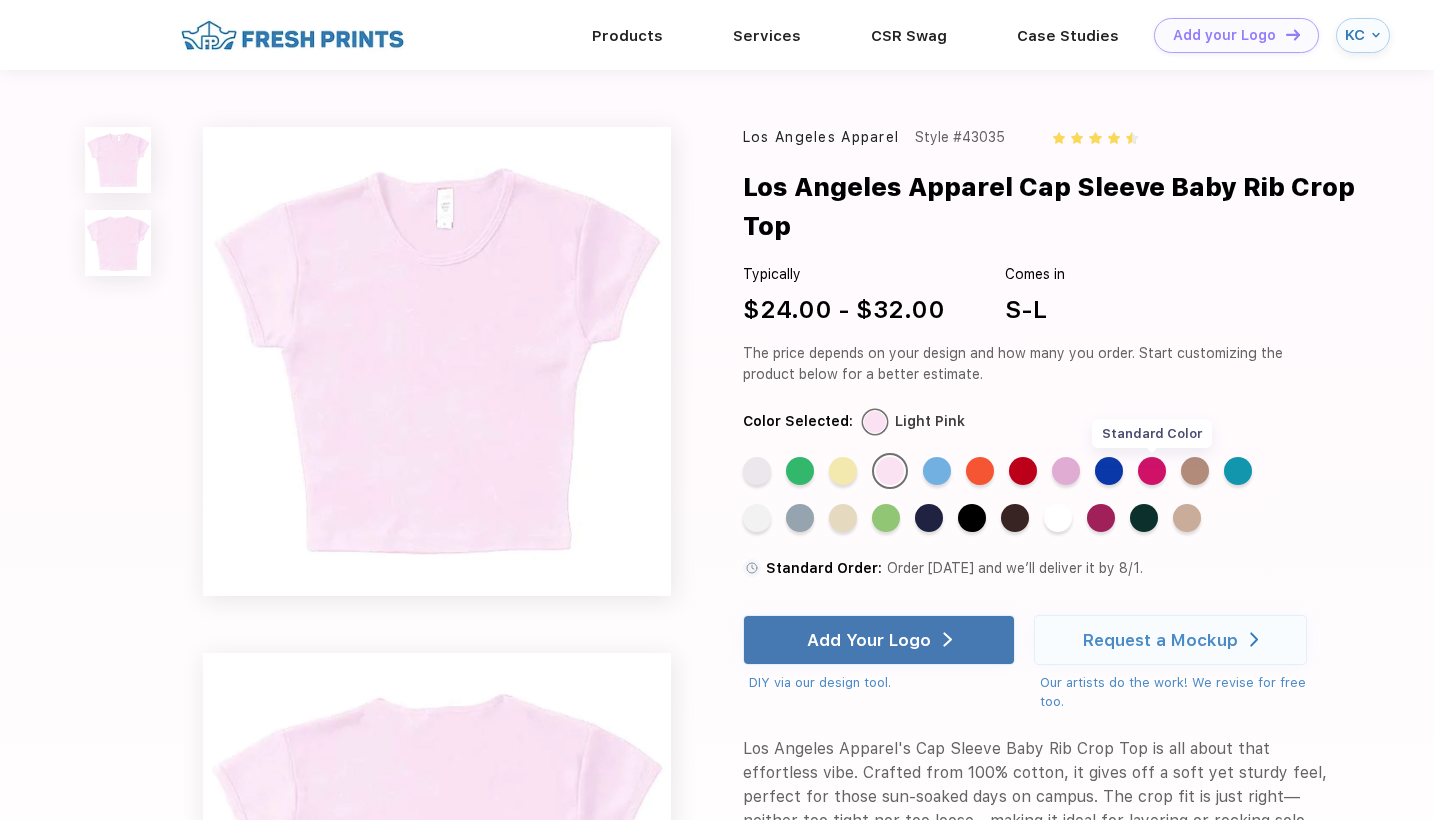 click on "Standard Color" at bounding box center [1152, 471] 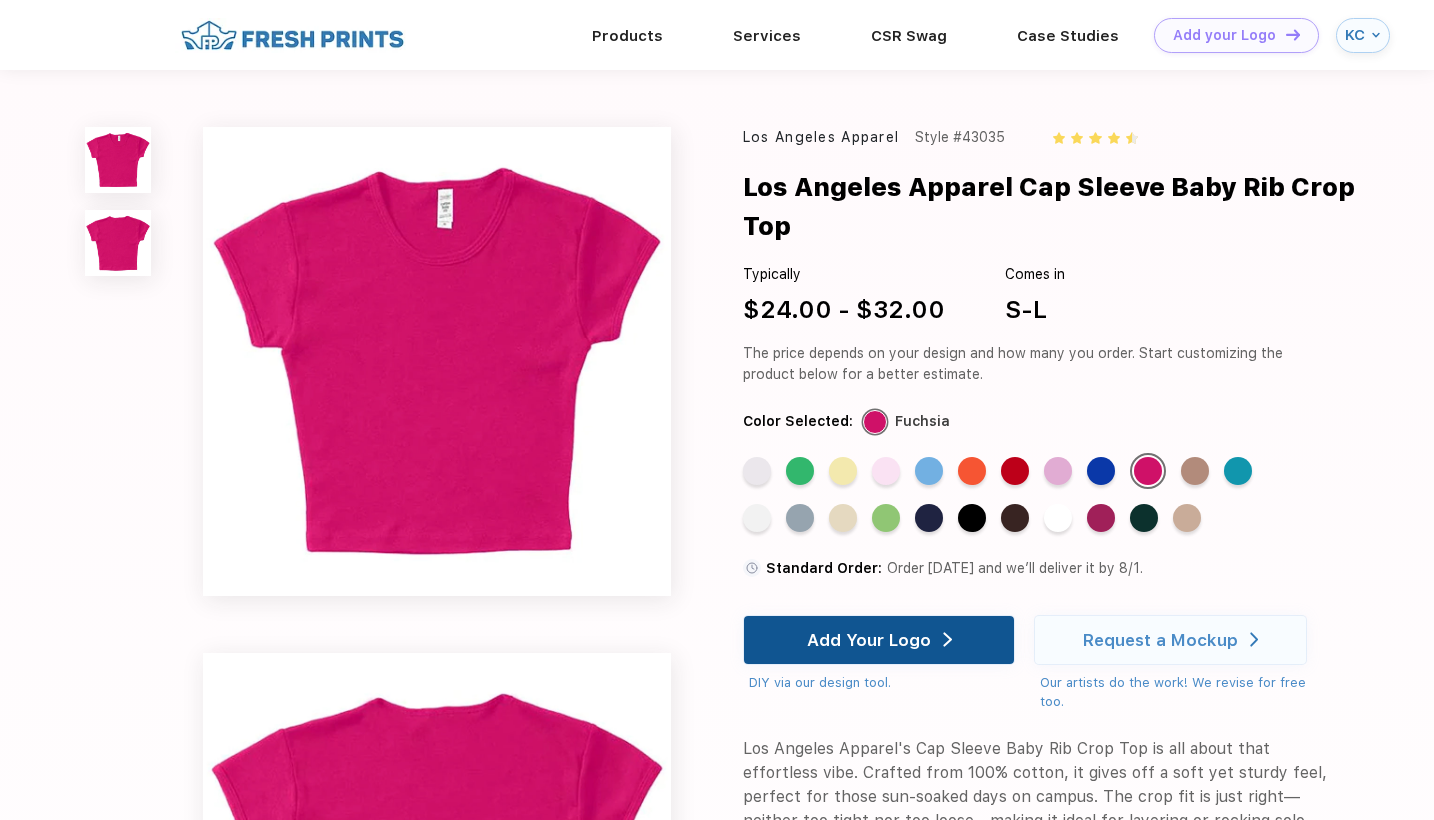 click on "Add Your Logo" at bounding box center [869, 640] 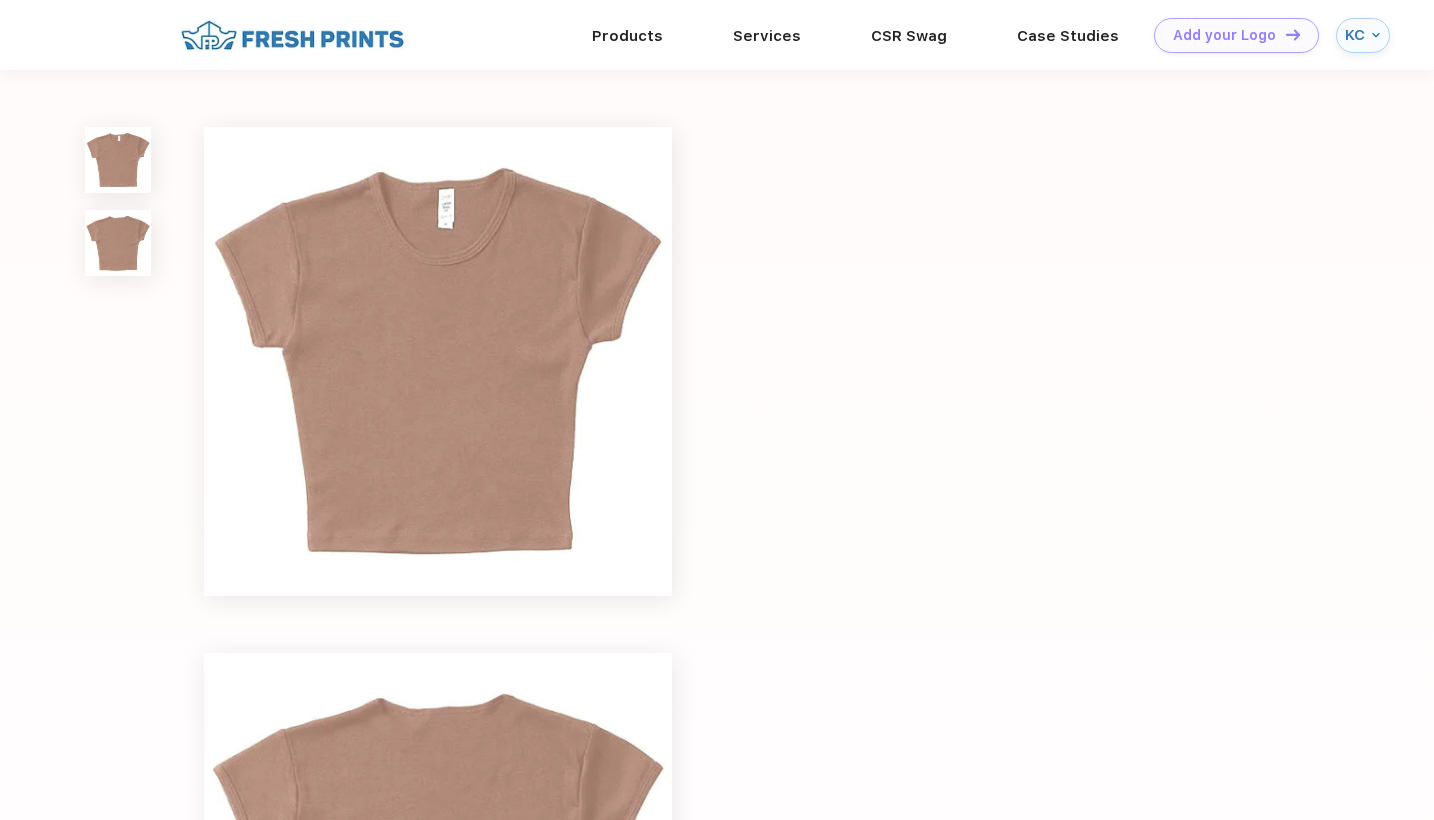 scroll, scrollTop: 0, scrollLeft: 0, axis: both 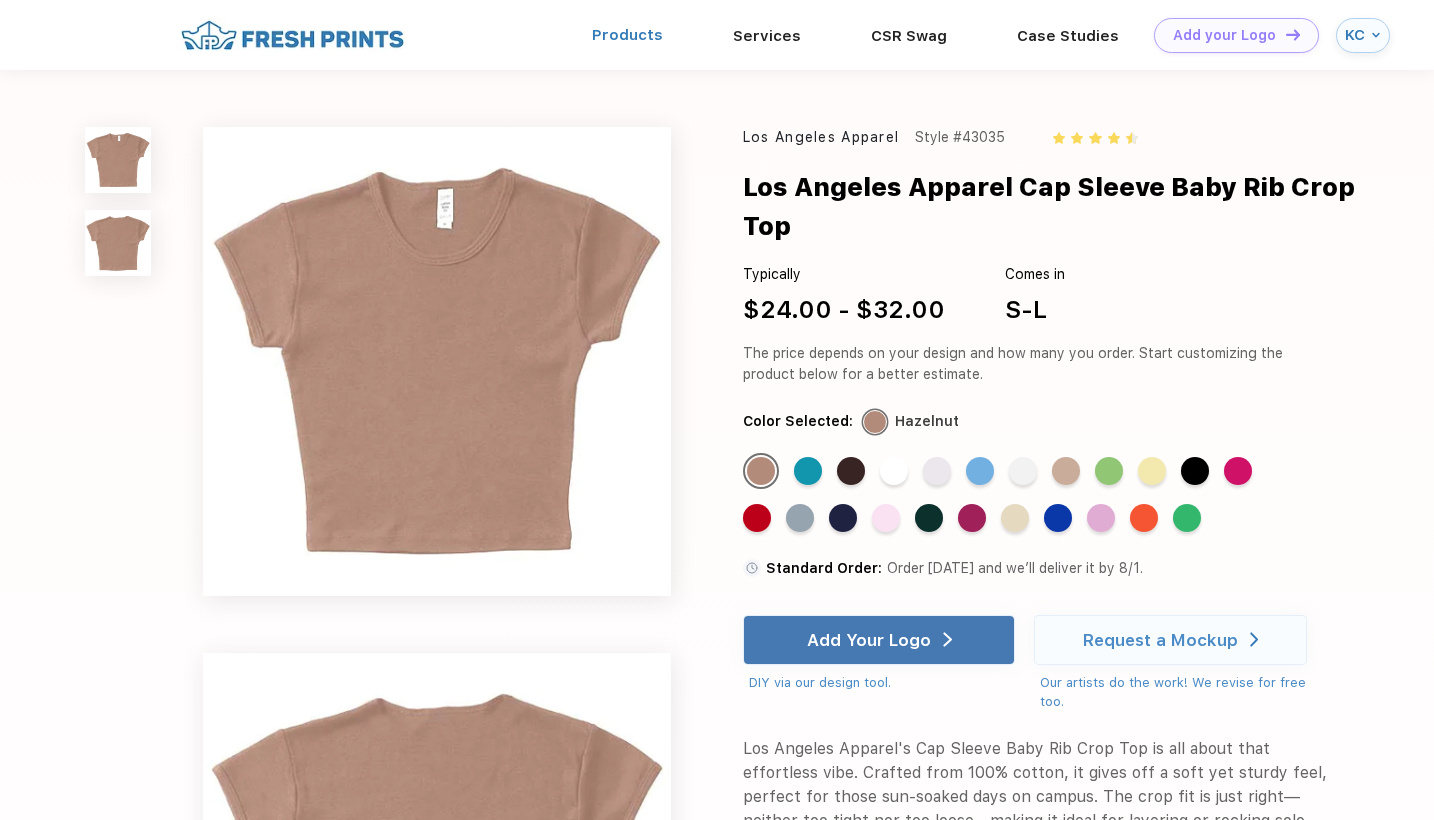click on "Products" at bounding box center (627, 35) 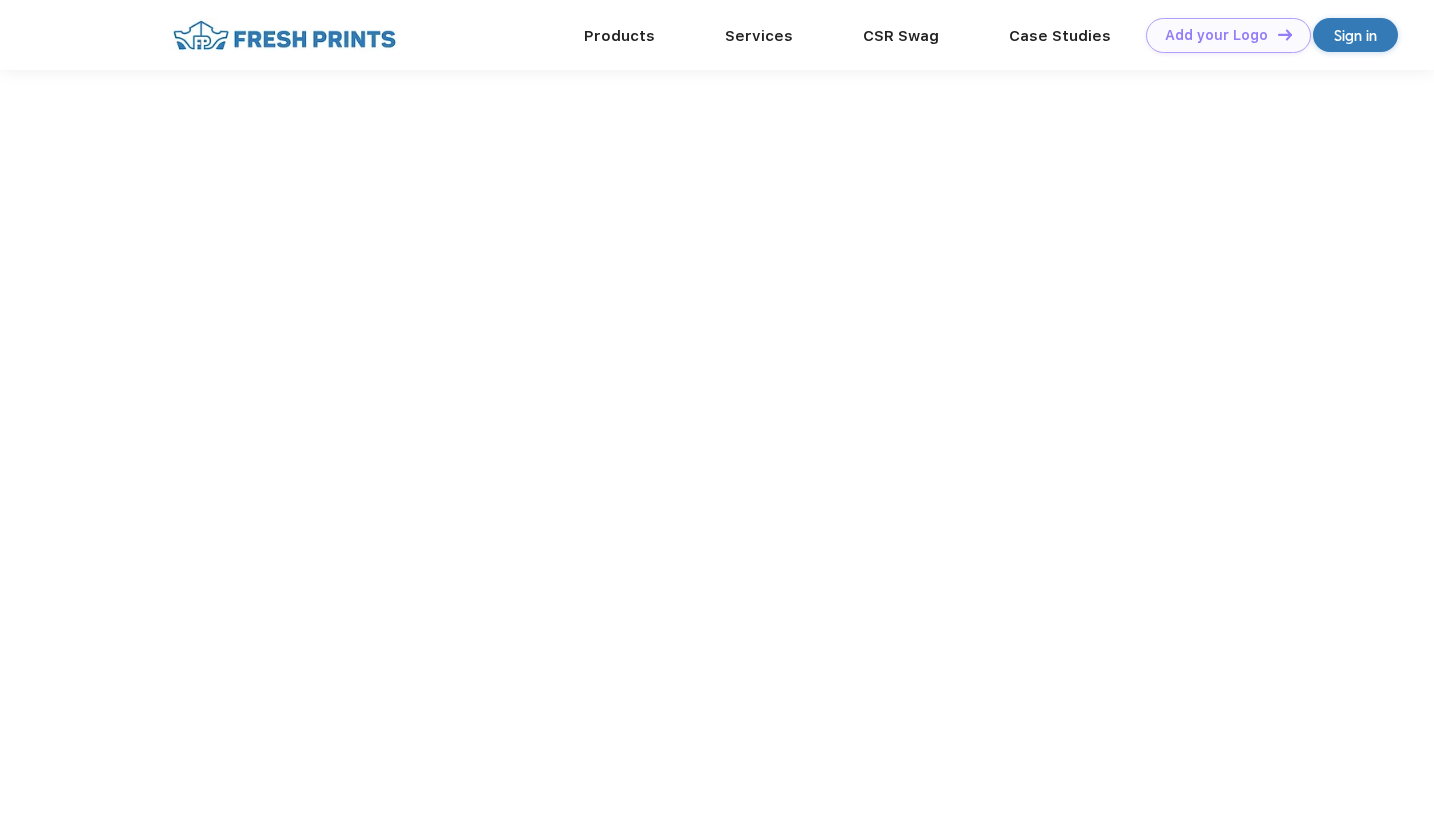 scroll, scrollTop: 0, scrollLeft: 0, axis: both 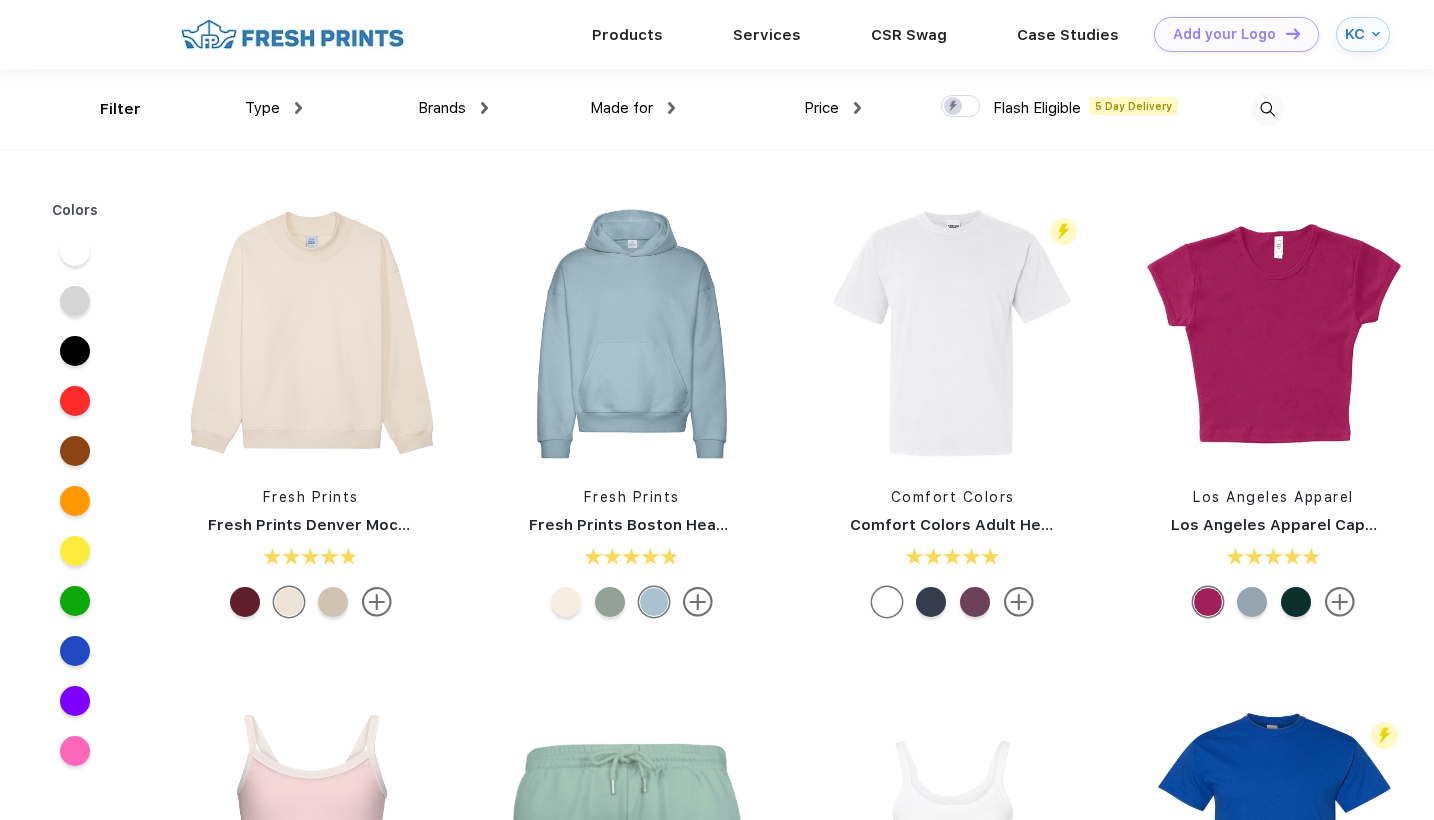 click at bounding box center (1267, 109) 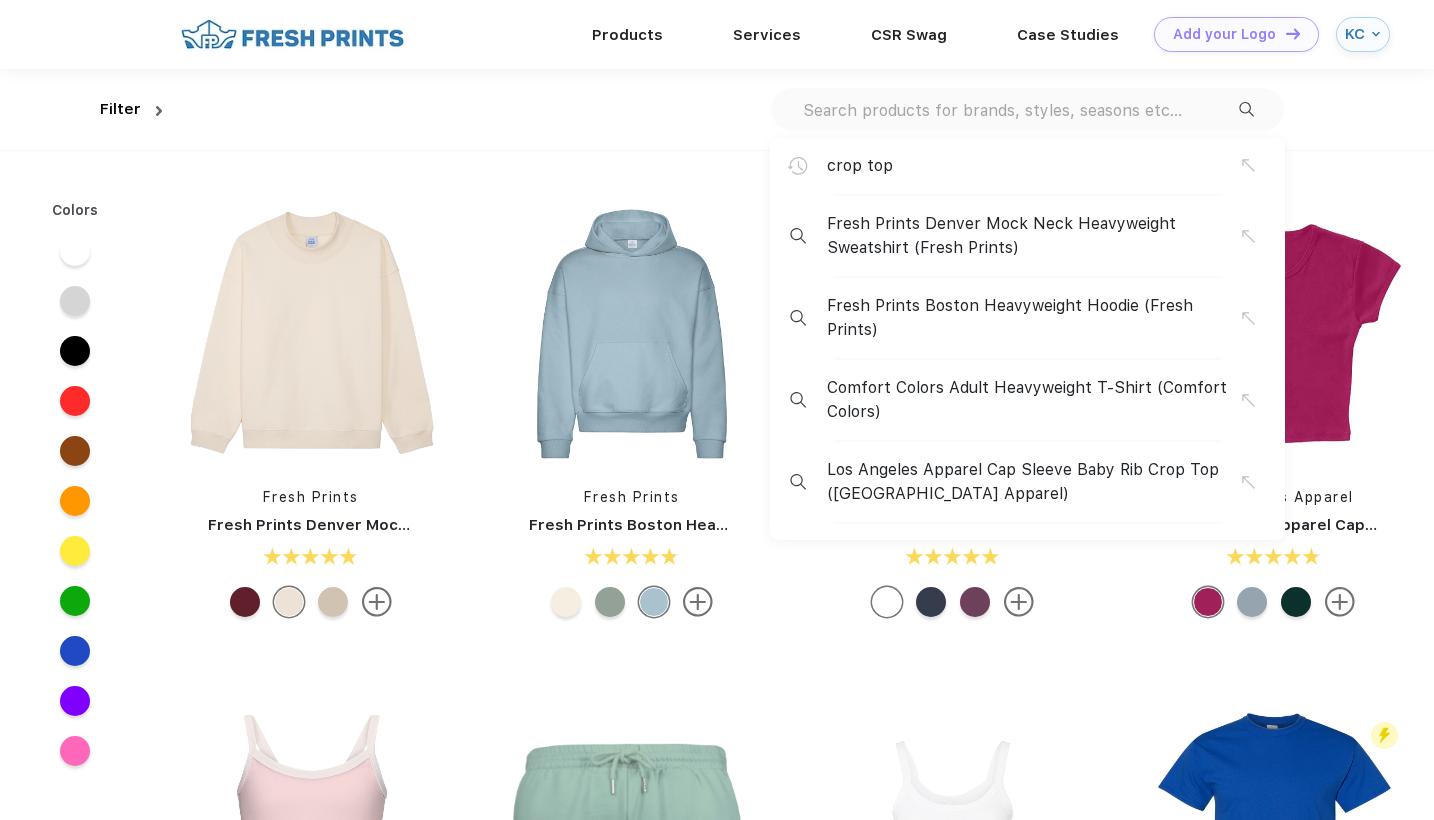click on "crop top" at bounding box center [1034, 166] 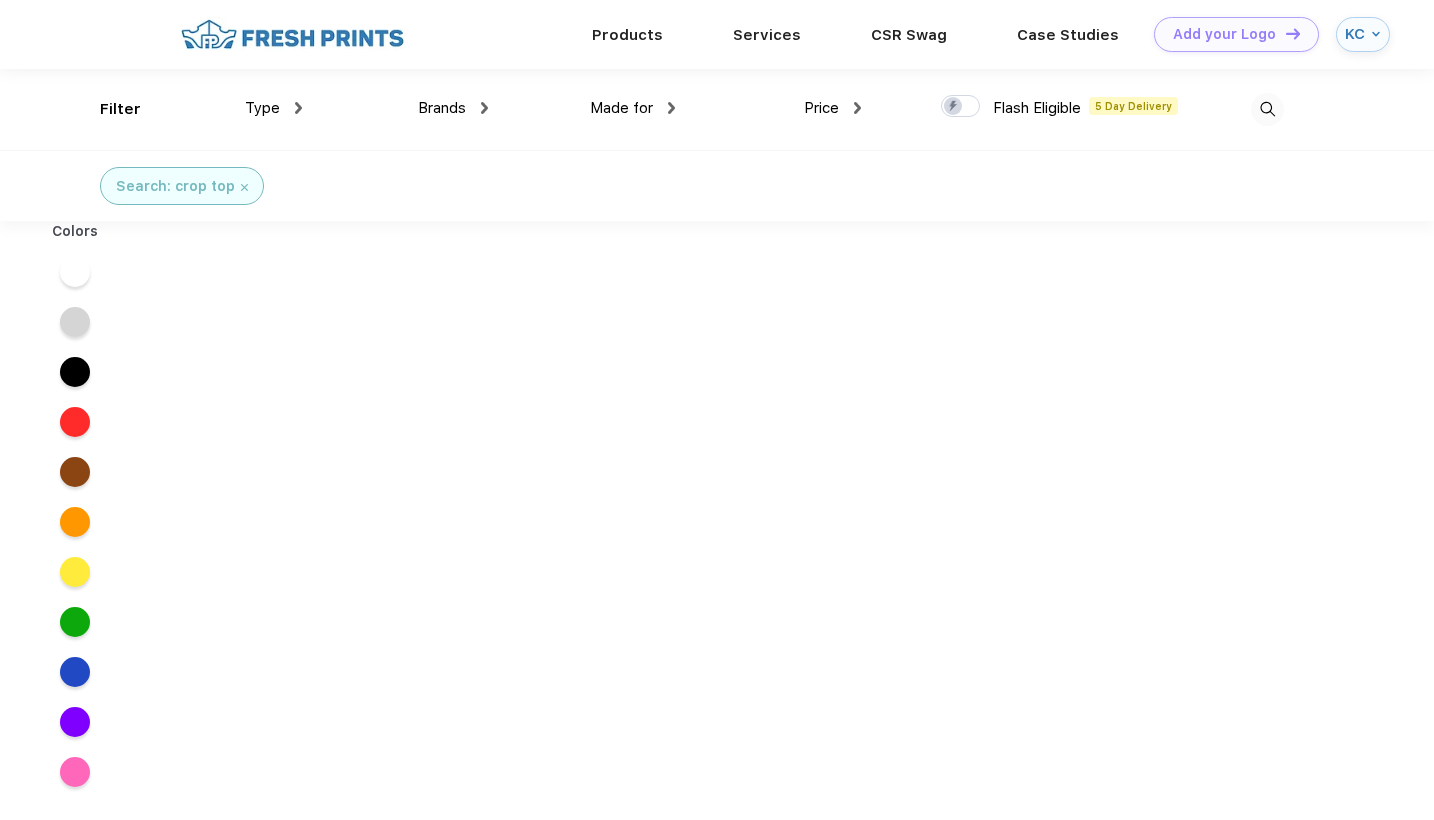 scroll, scrollTop: 0, scrollLeft: 0, axis: both 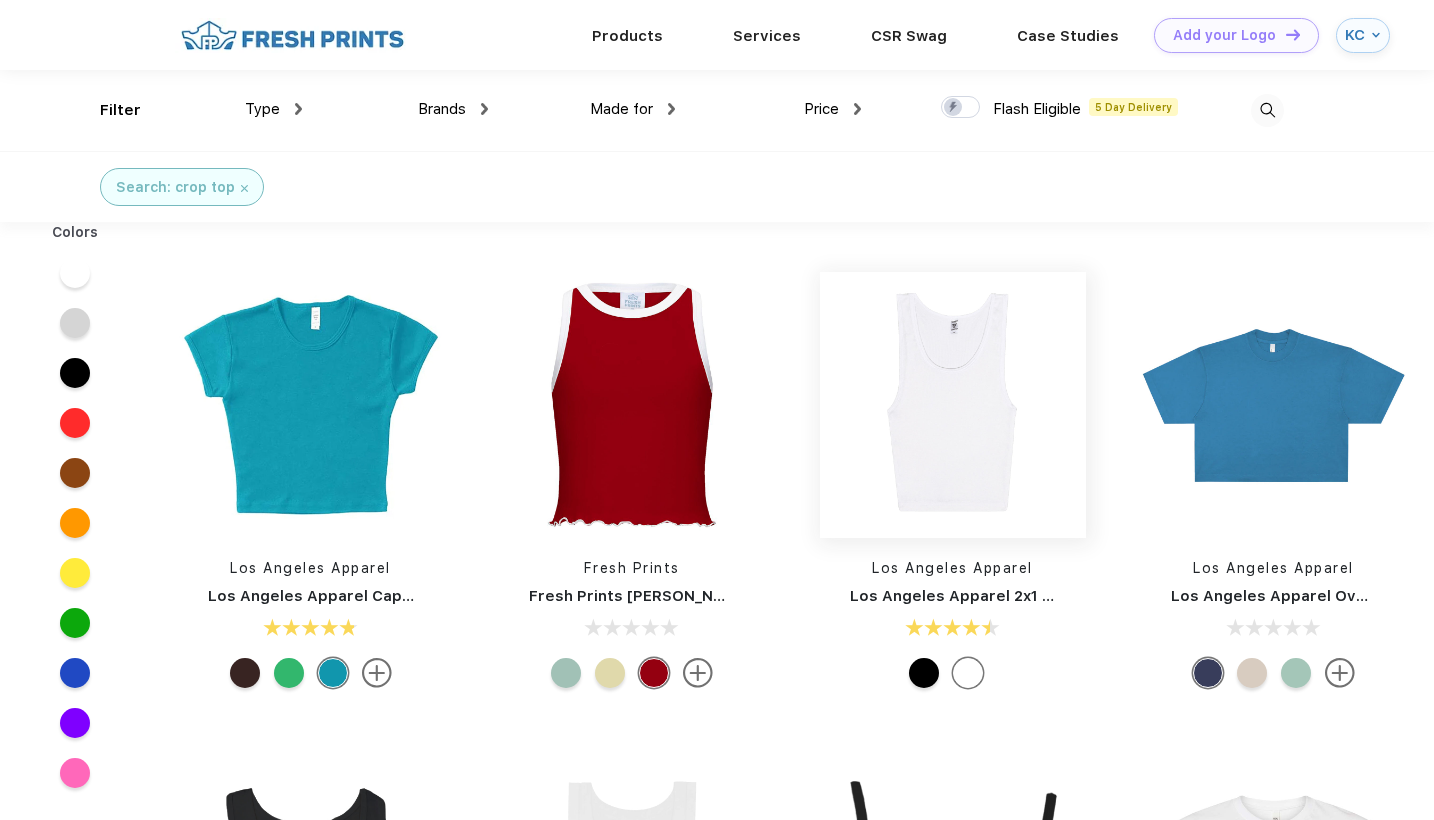click at bounding box center (953, 405) 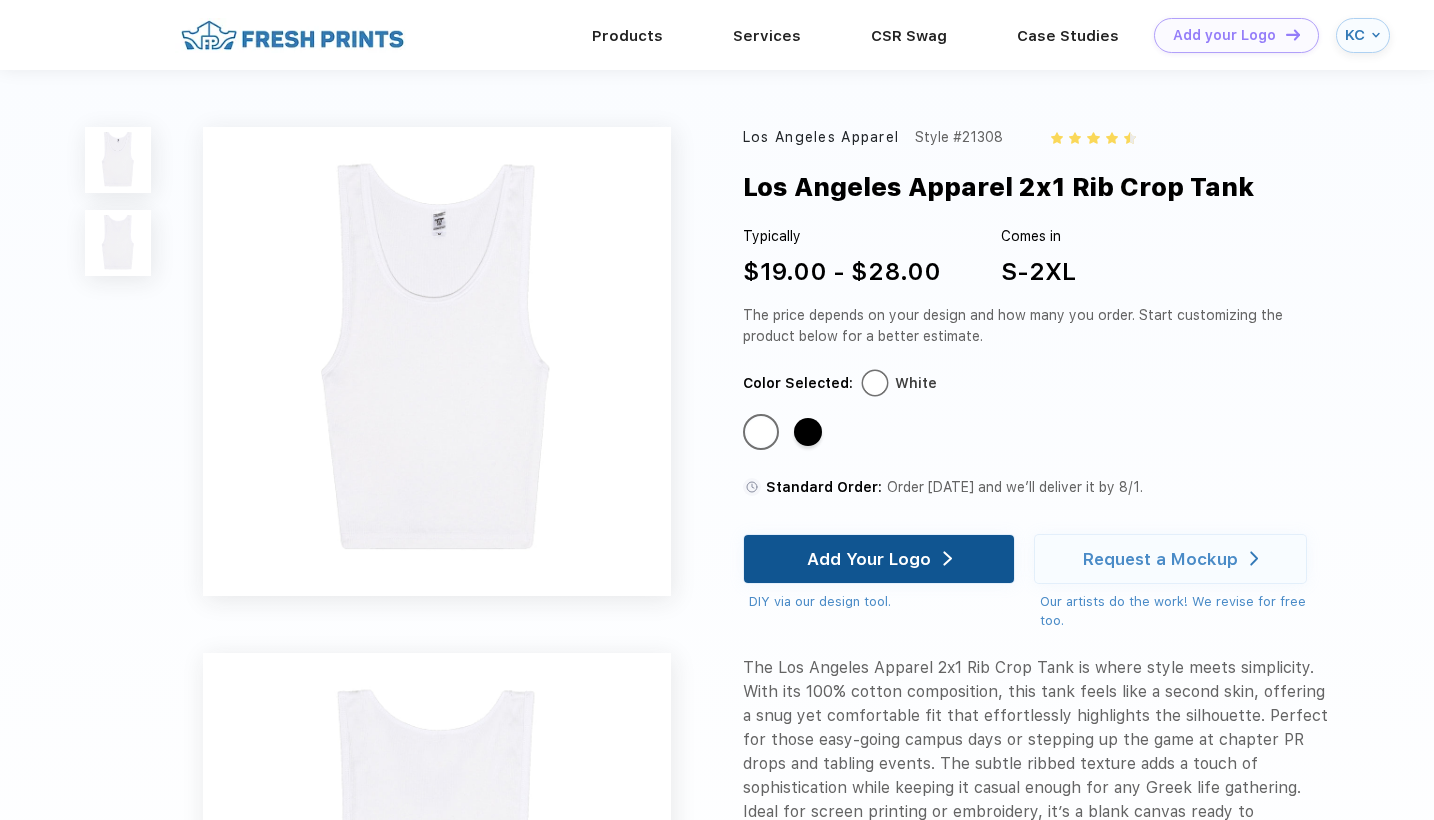 click on "Add Your Logo" at bounding box center [869, 559] 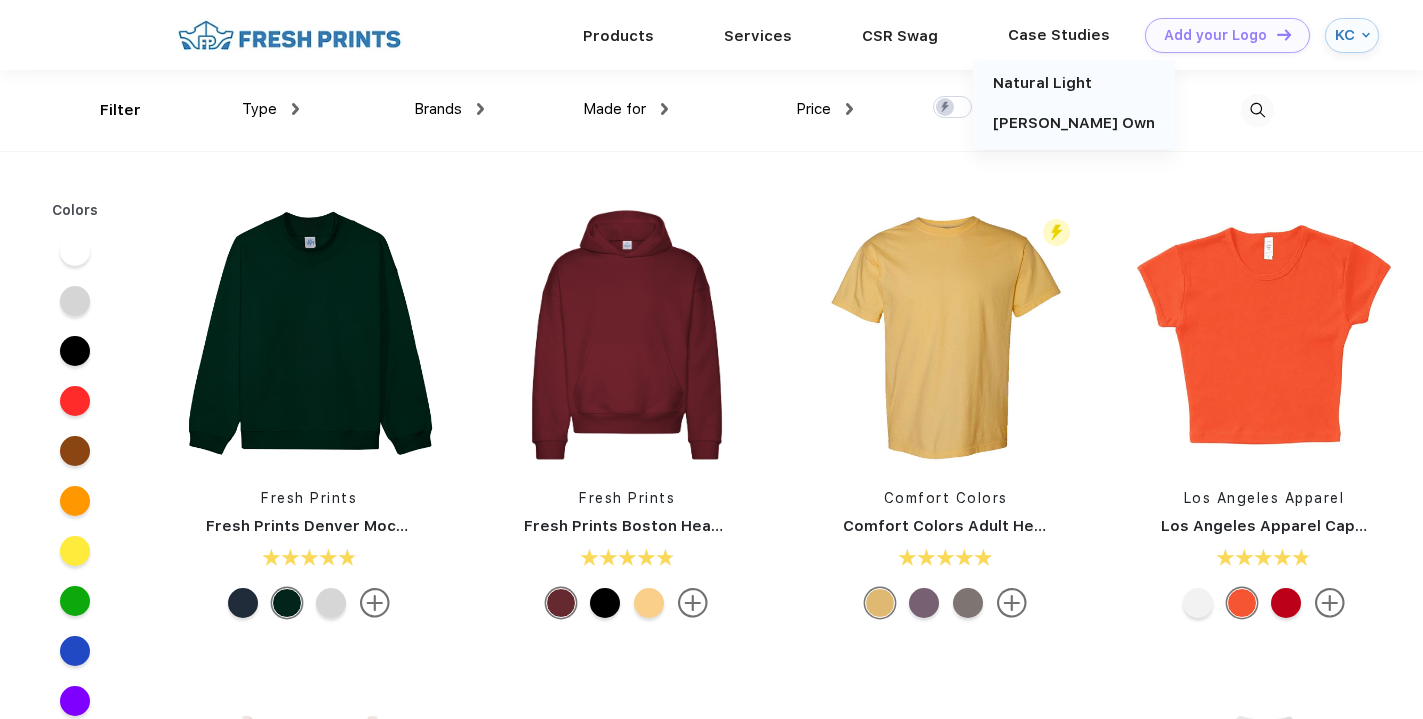 scroll, scrollTop: 0, scrollLeft: 0, axis: both 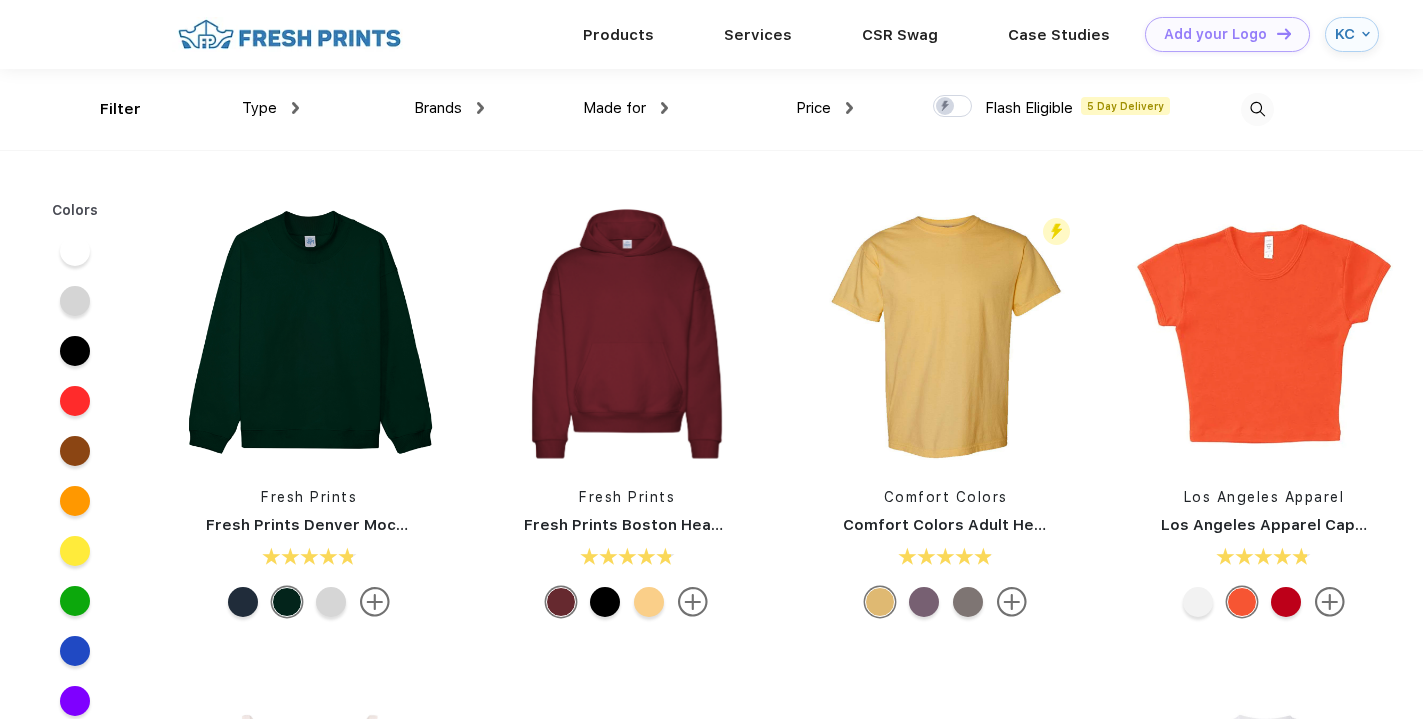 click at bounding box center [1257, 109] 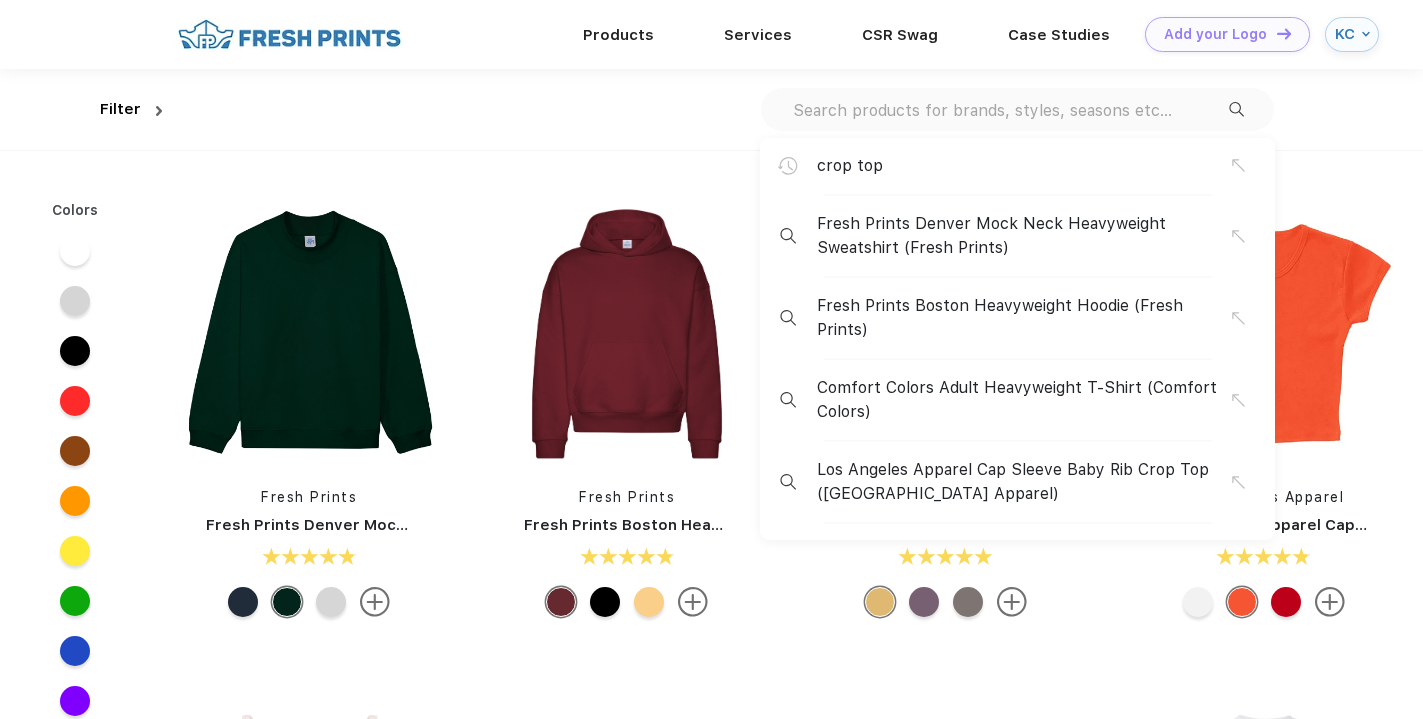 click at bounding box center [1010, 110] 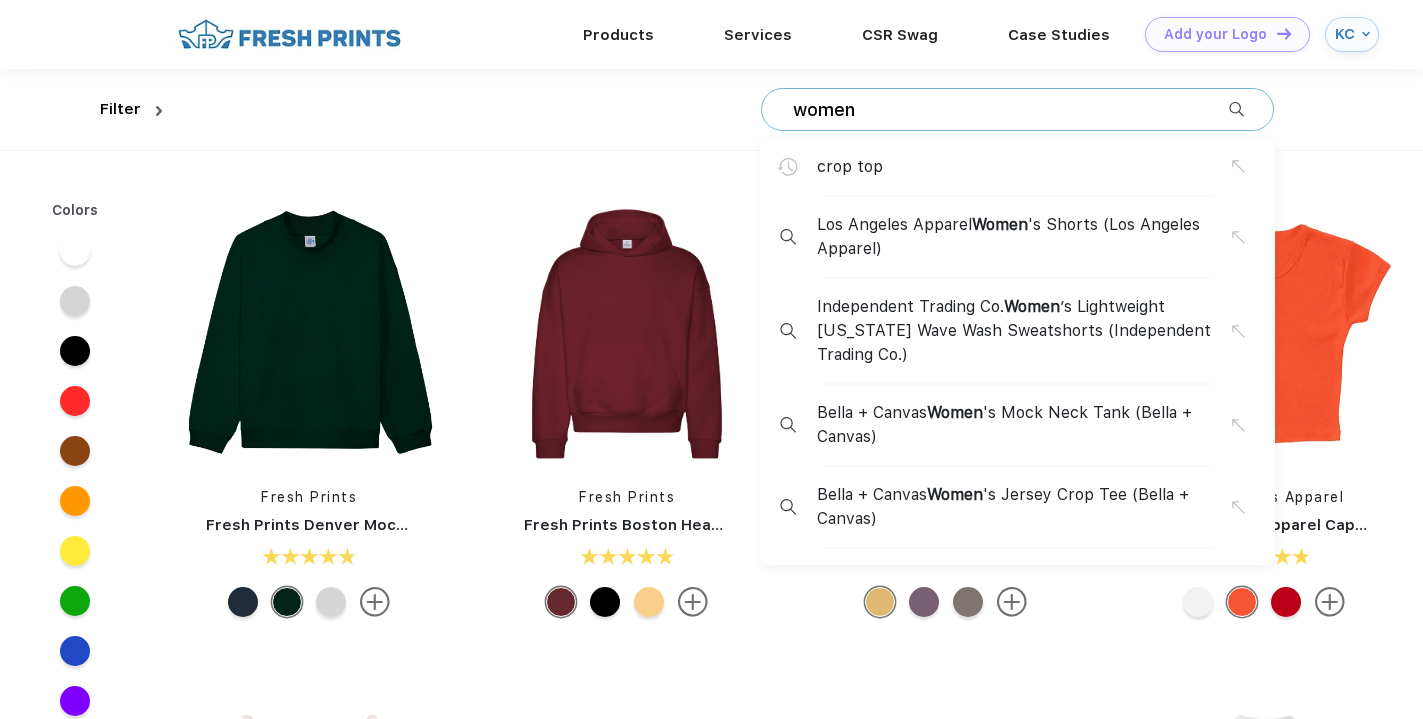 type on "women" 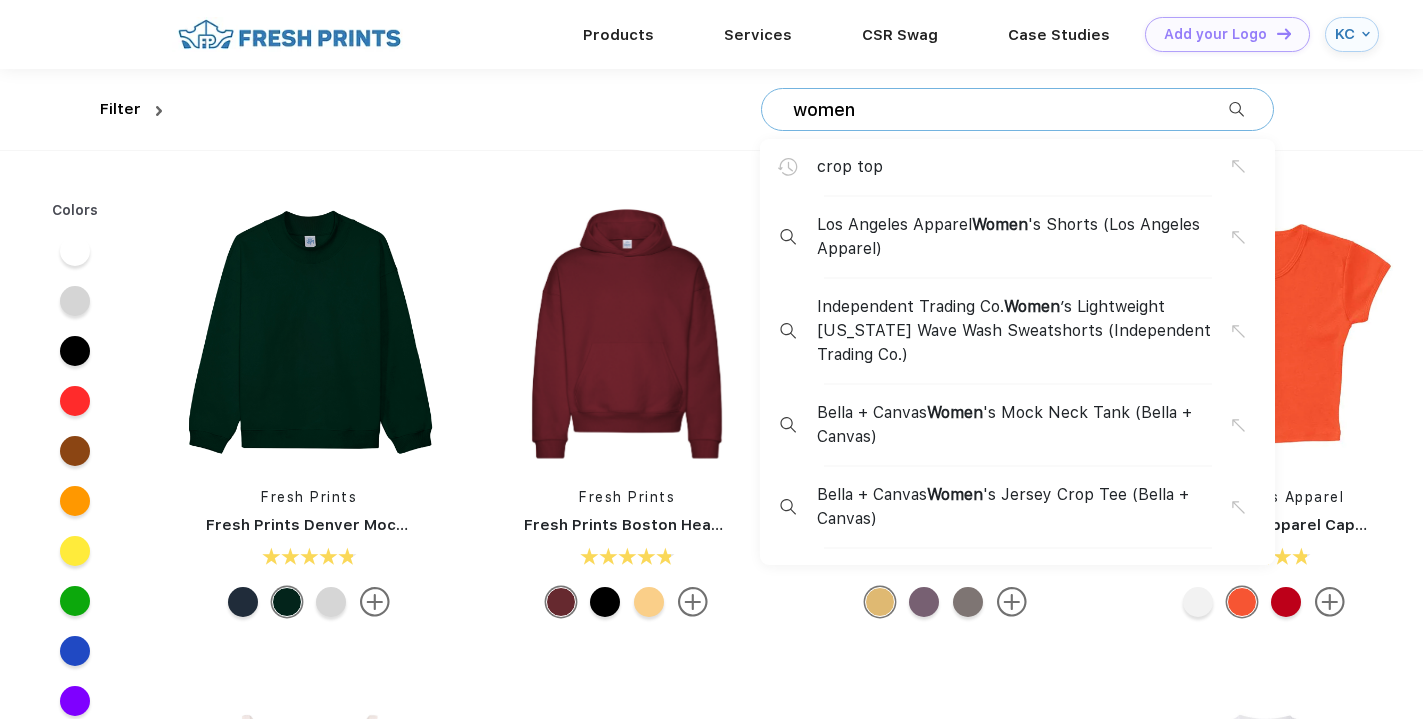 scroll, scrollTop: 0, scrollLeft: 0, axis: both 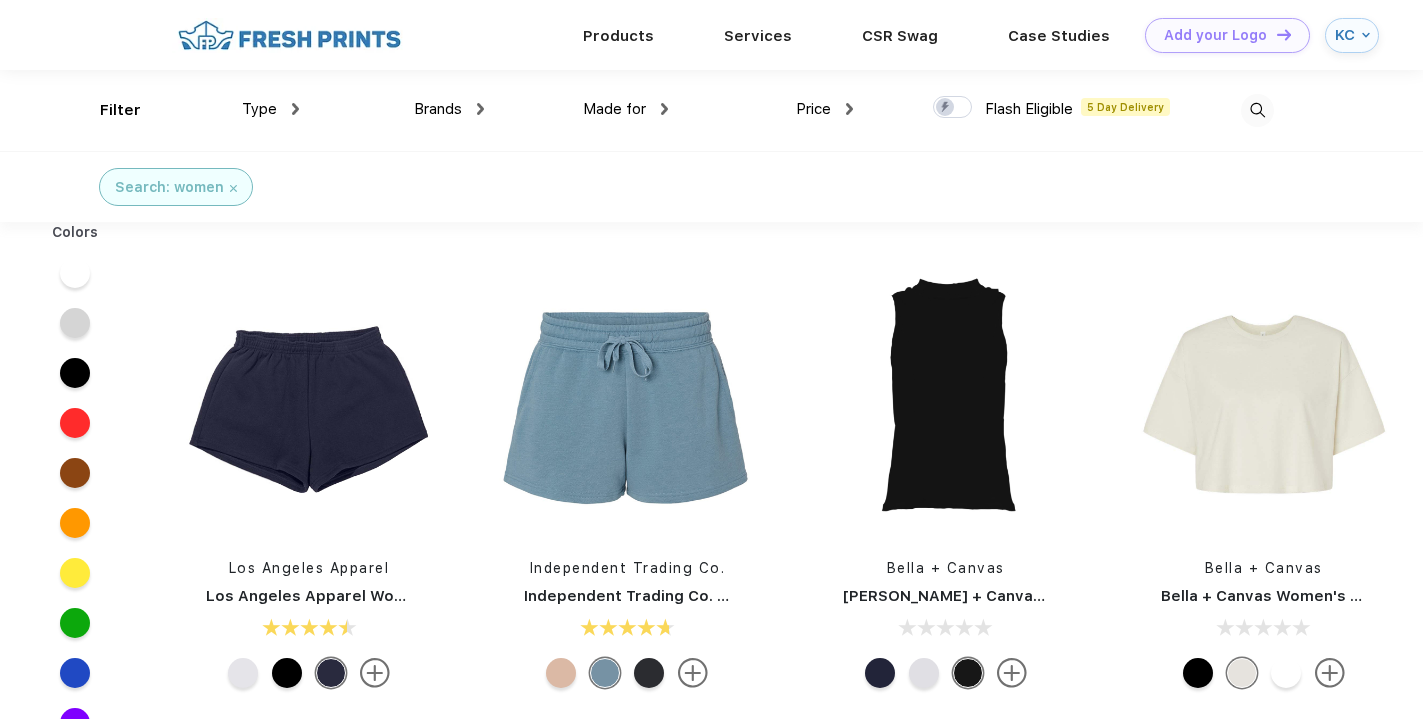 click at bounding box center [1257, 110] 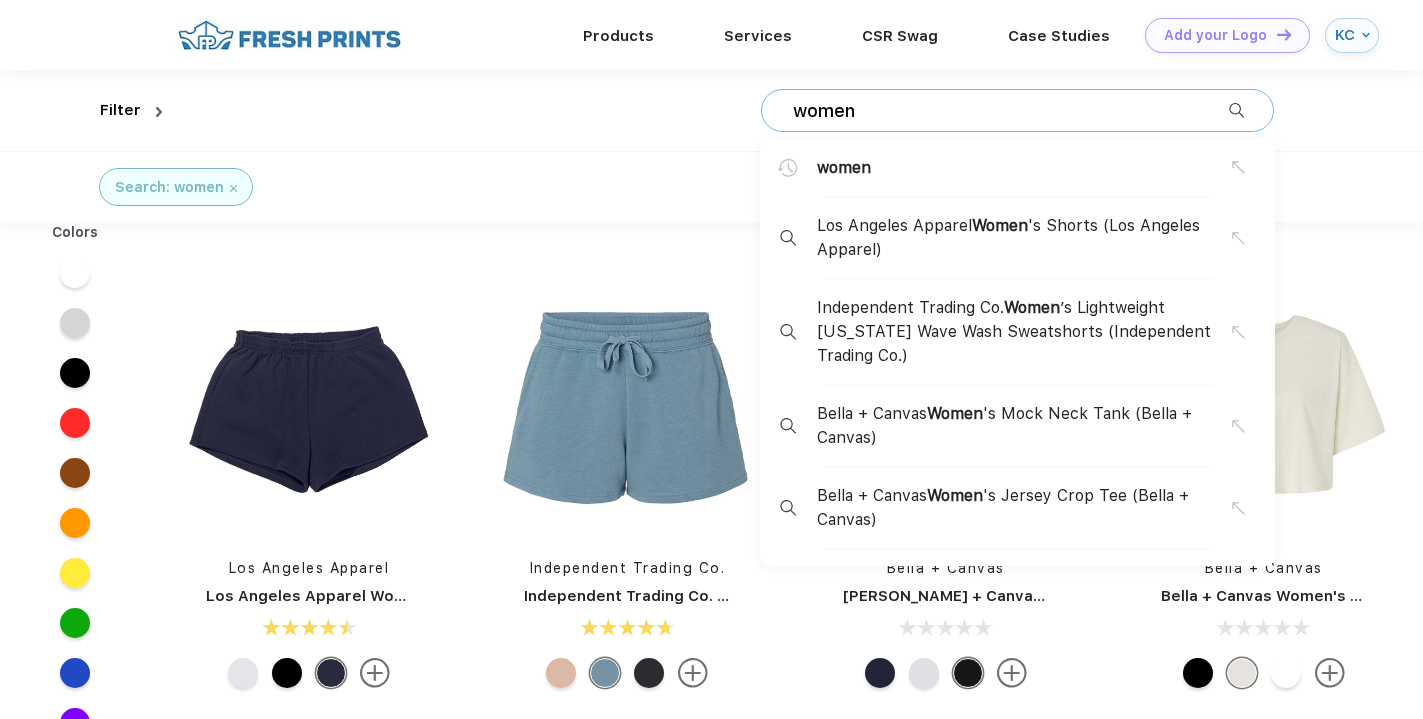 click on "women" at bounding box center [1010, 111] 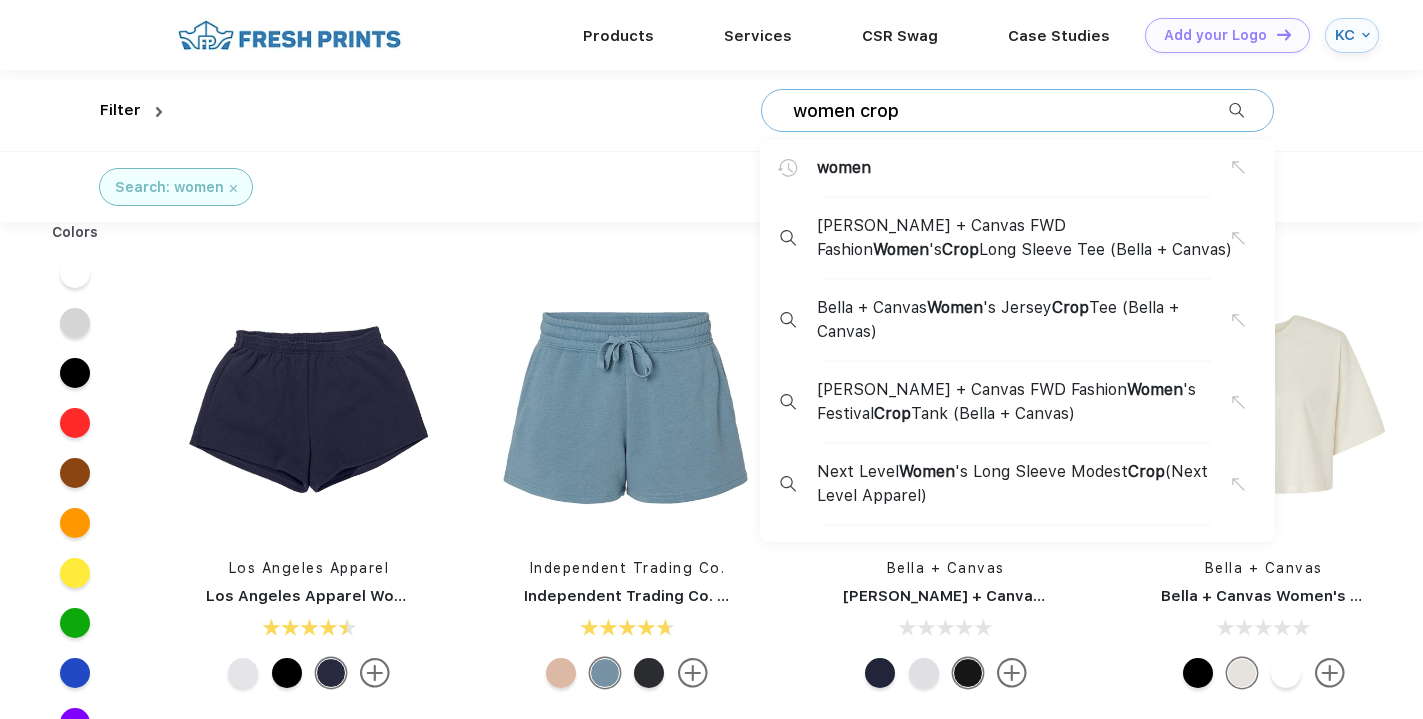 type on "women crop" 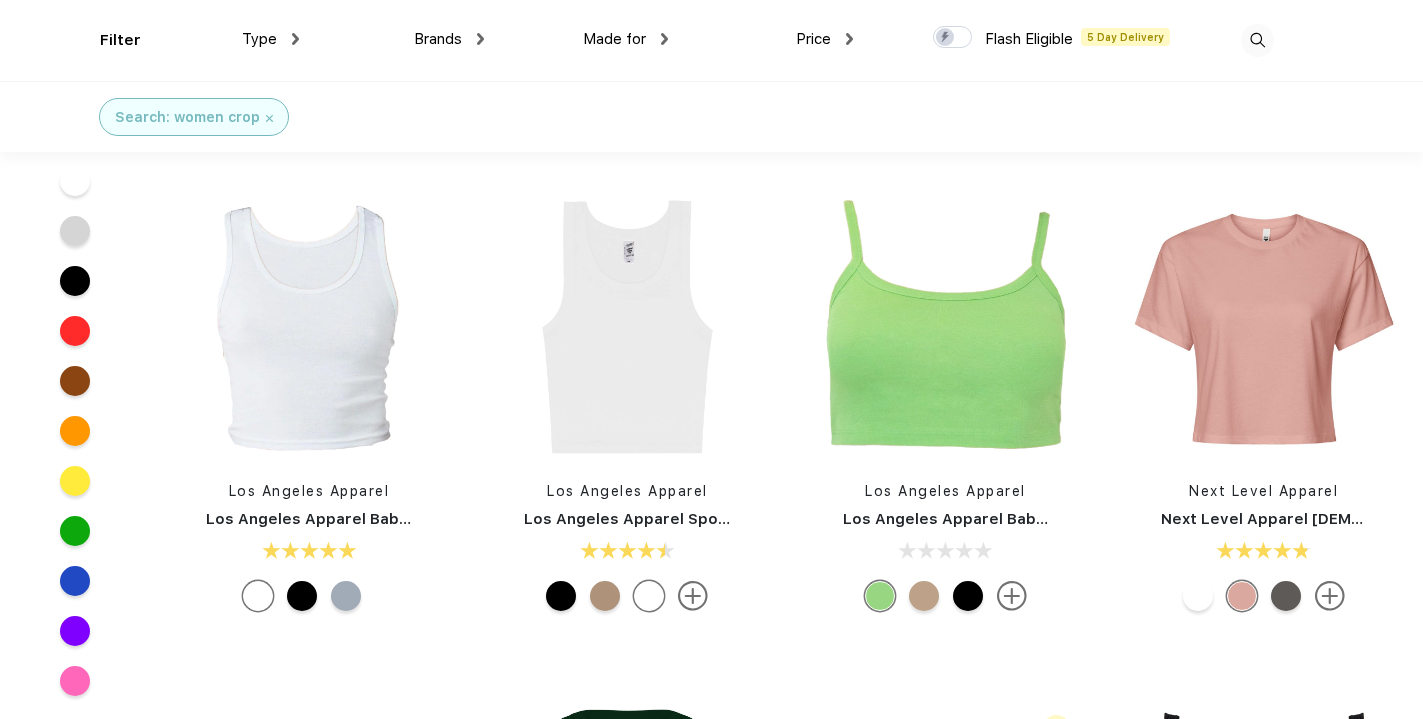 scroll, scrollTop: 937, scrollLeft: 0, axis: vertical 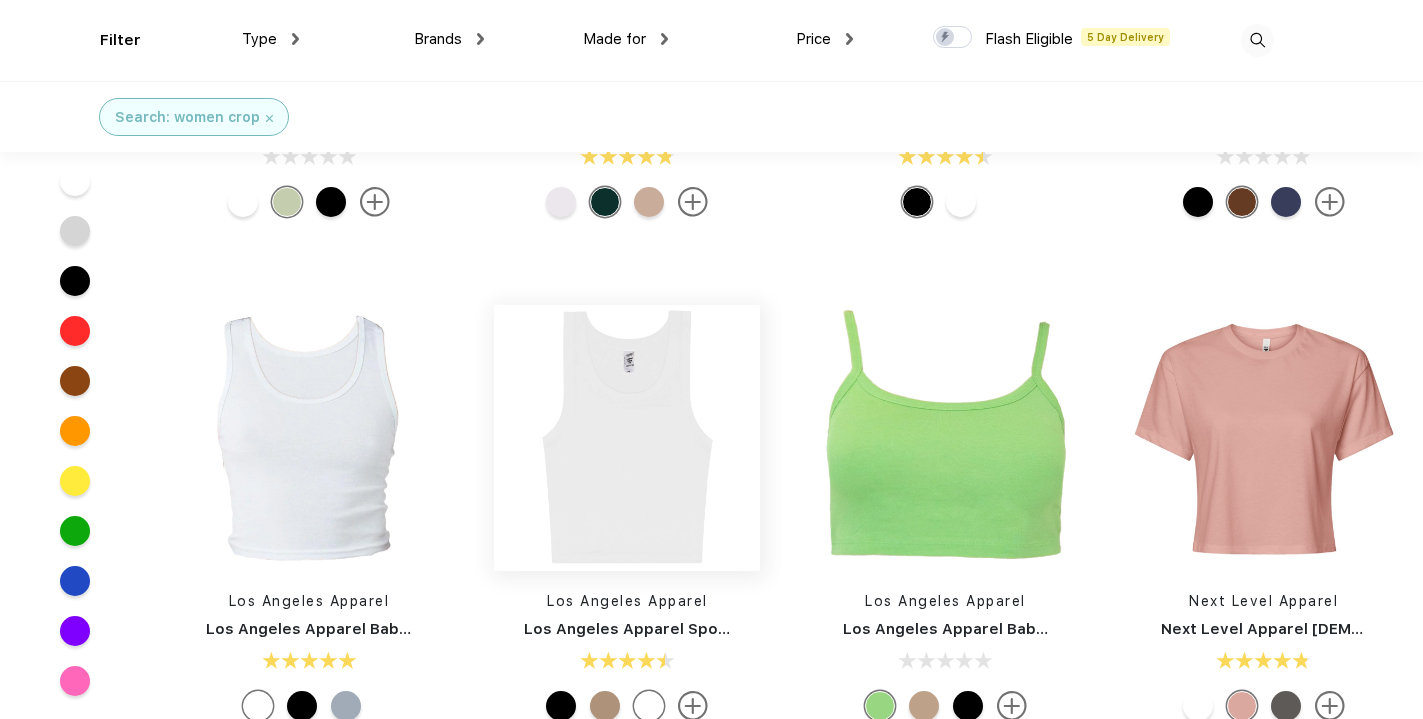 click at bounding box center [627, 438] 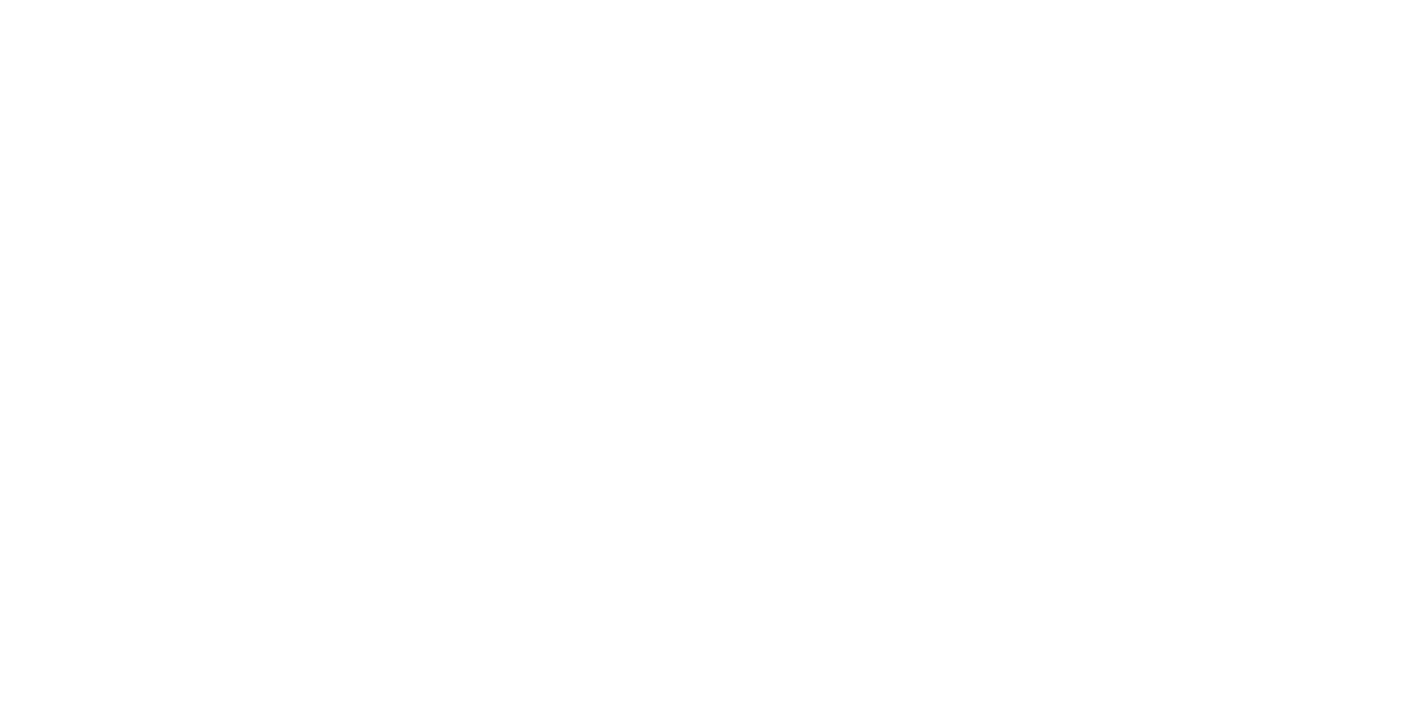 scroll, scrollTop: 0, scrollLeft: 0, axis: both 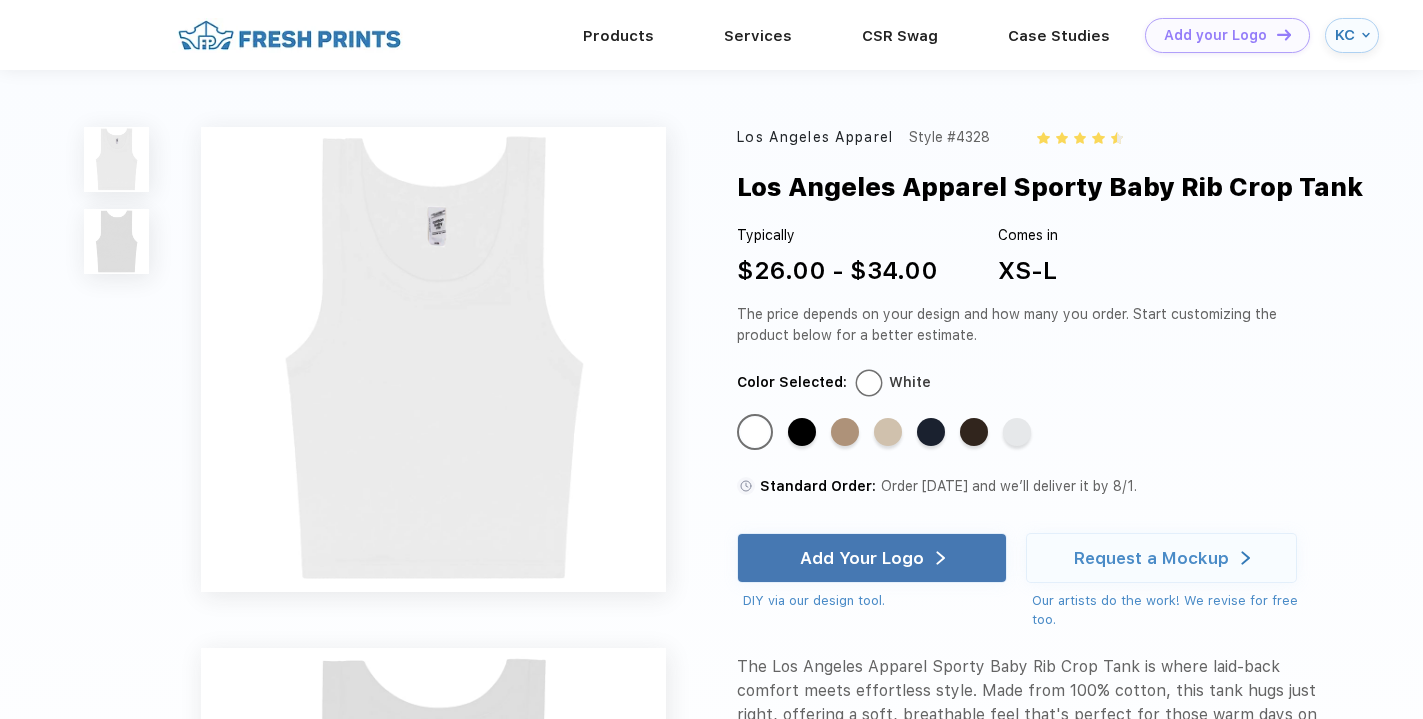 click at bounding box center (116, 241) 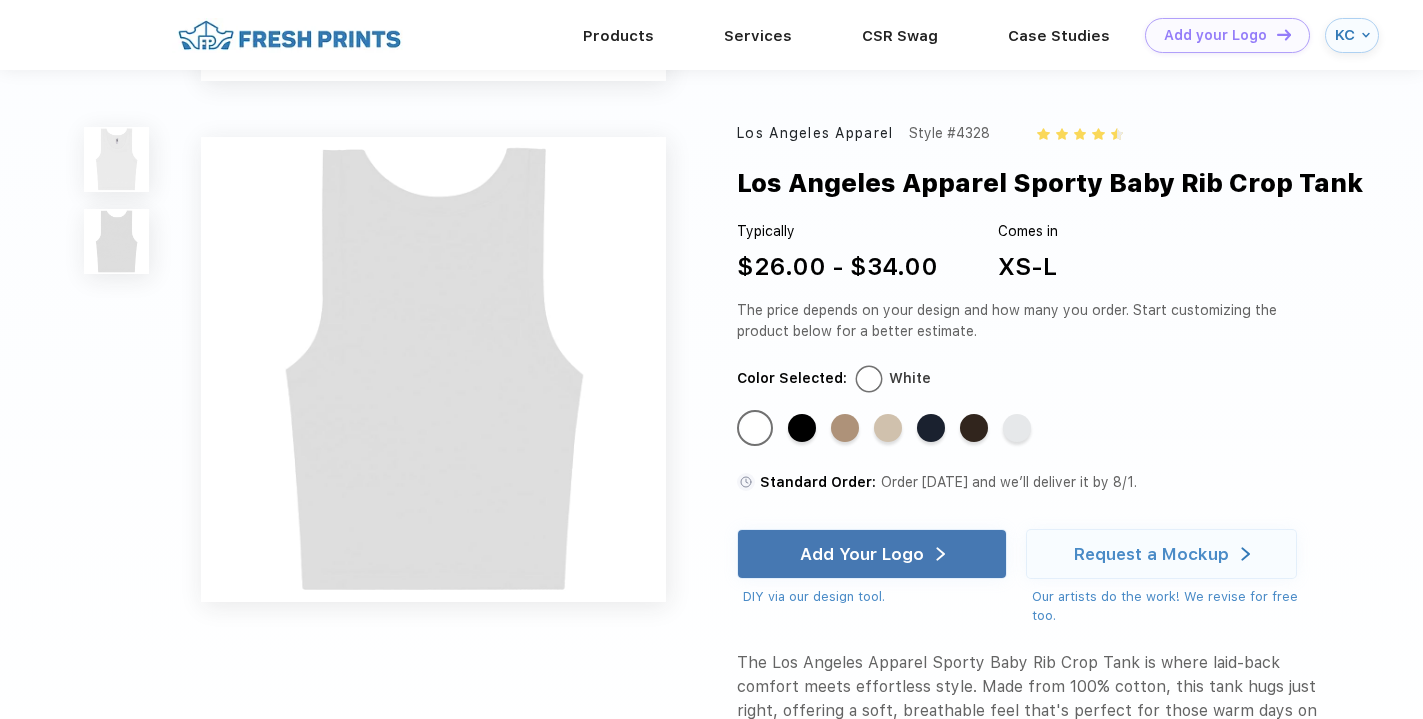click at bounding box center (116, 159) 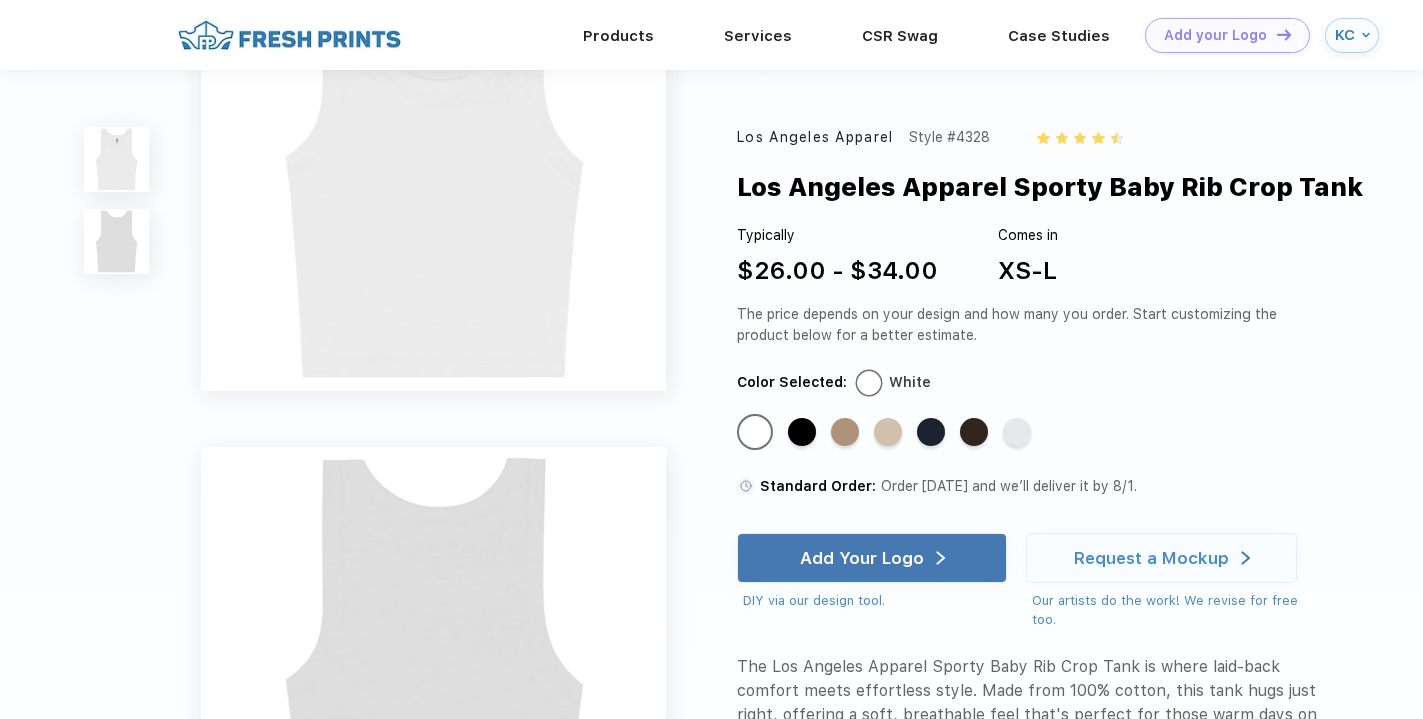 scroll, scrollTop: 0, scrollLeft: 0, axis: both 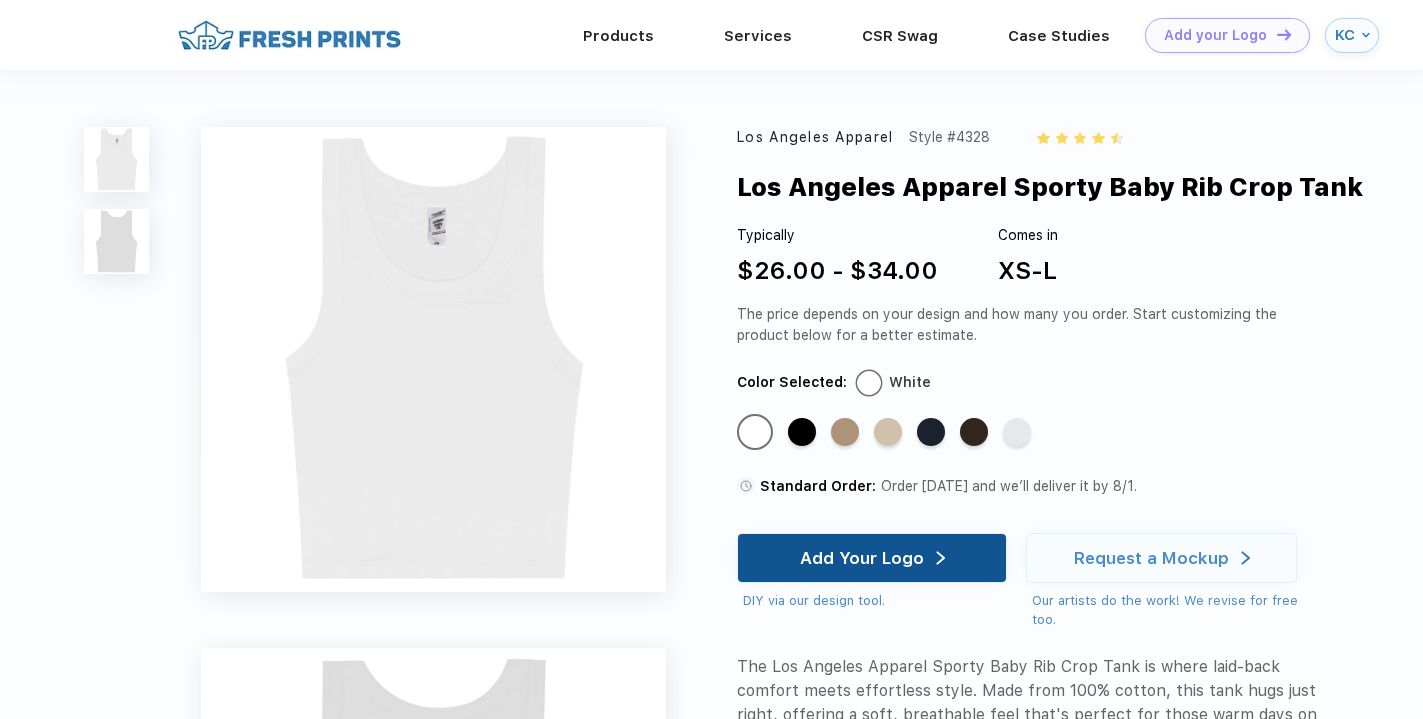 click on "Add Your Logo" at bounding box center (872, 558) 